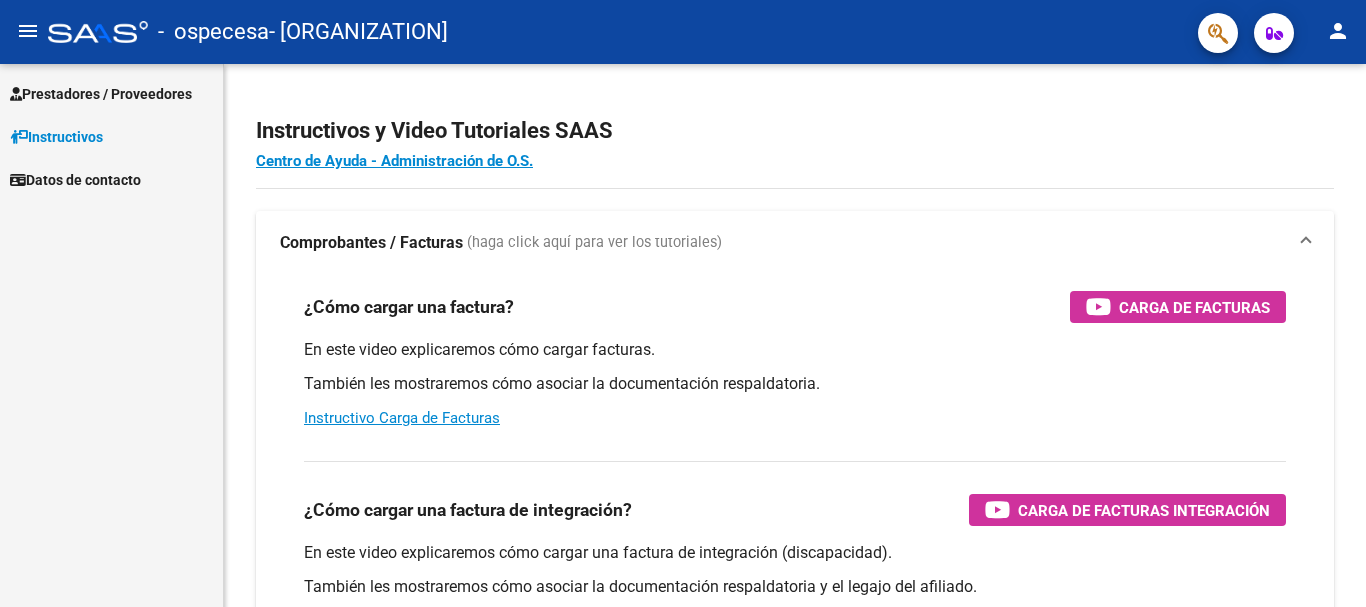 scroll, scrollTop: 0, scrollLeft: 0, axis: both 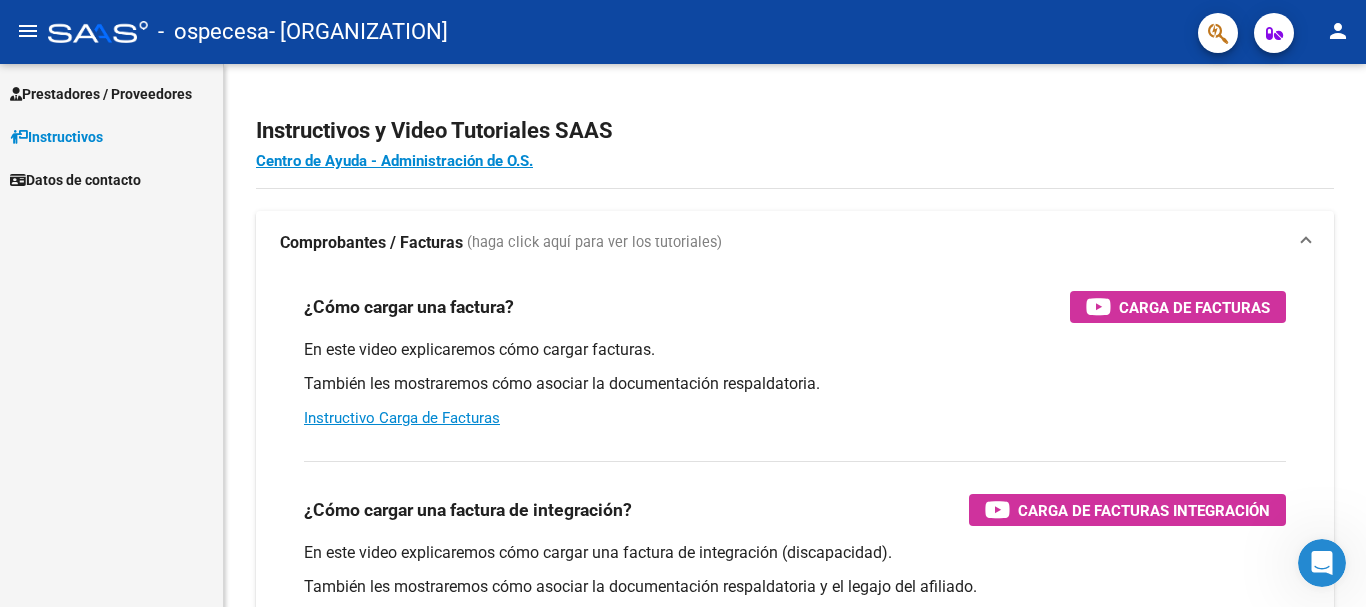 click on "Prestadores / Proveedores" at bounding box center (101, 94) 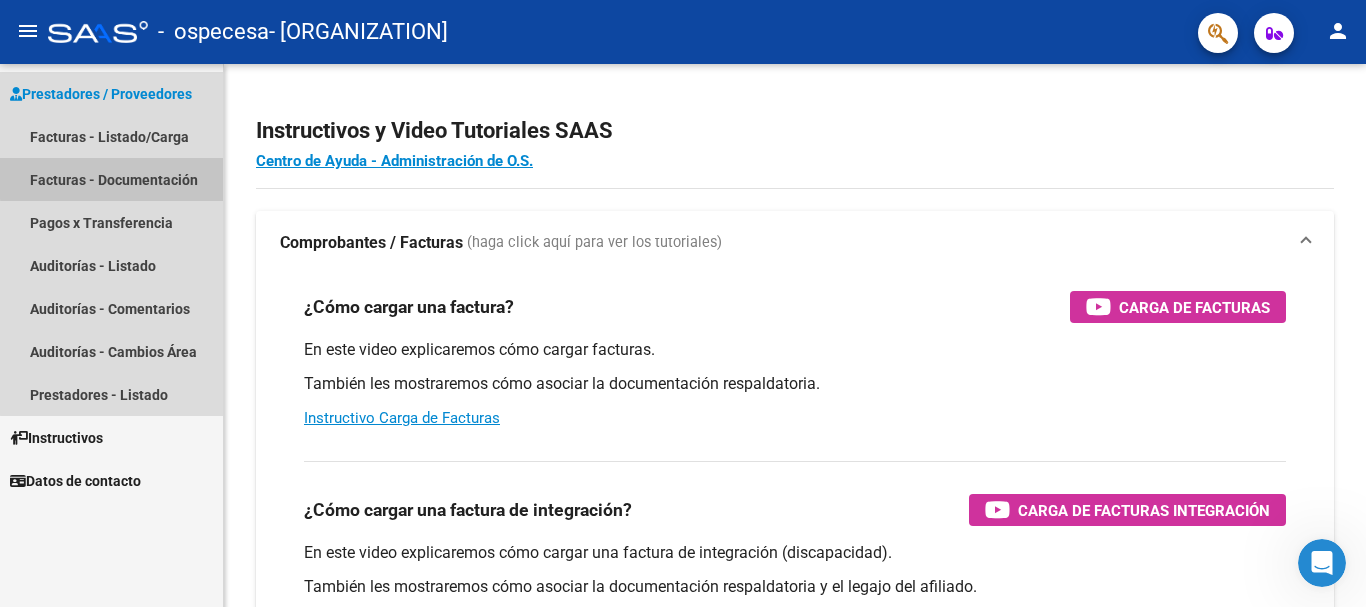 click on "Facturas - Documentación" at bounding box center (111, 179) 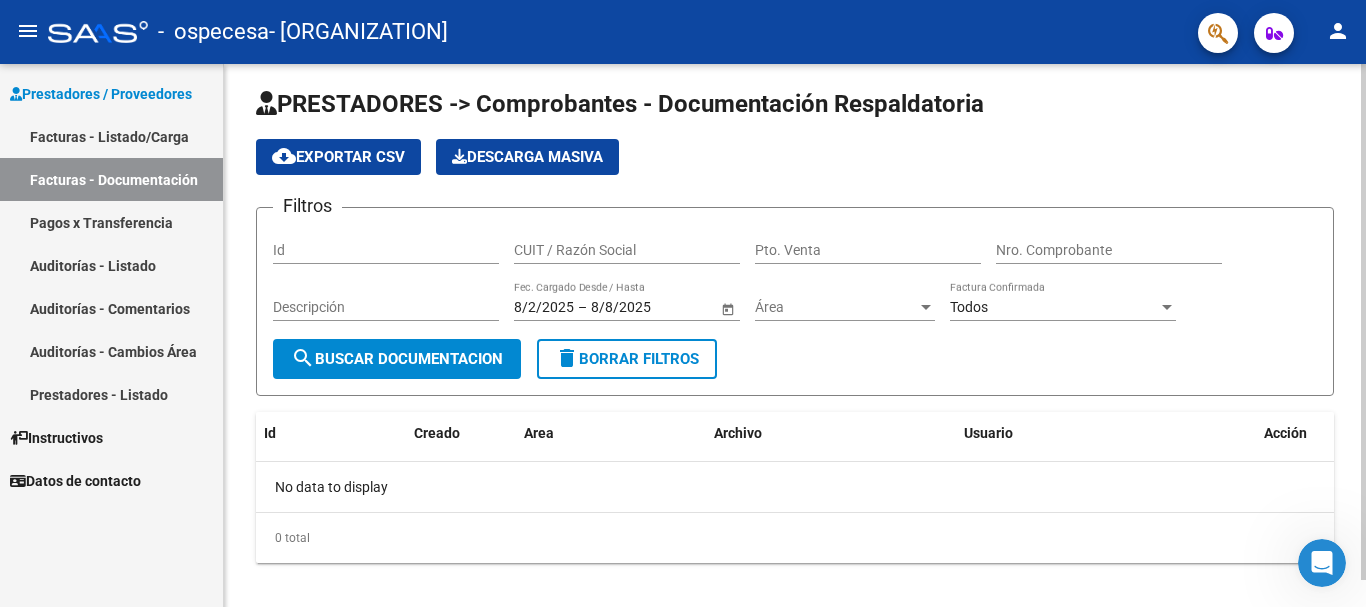 scroll, scrollTop: 0, scrollLeft: 0, axis: both 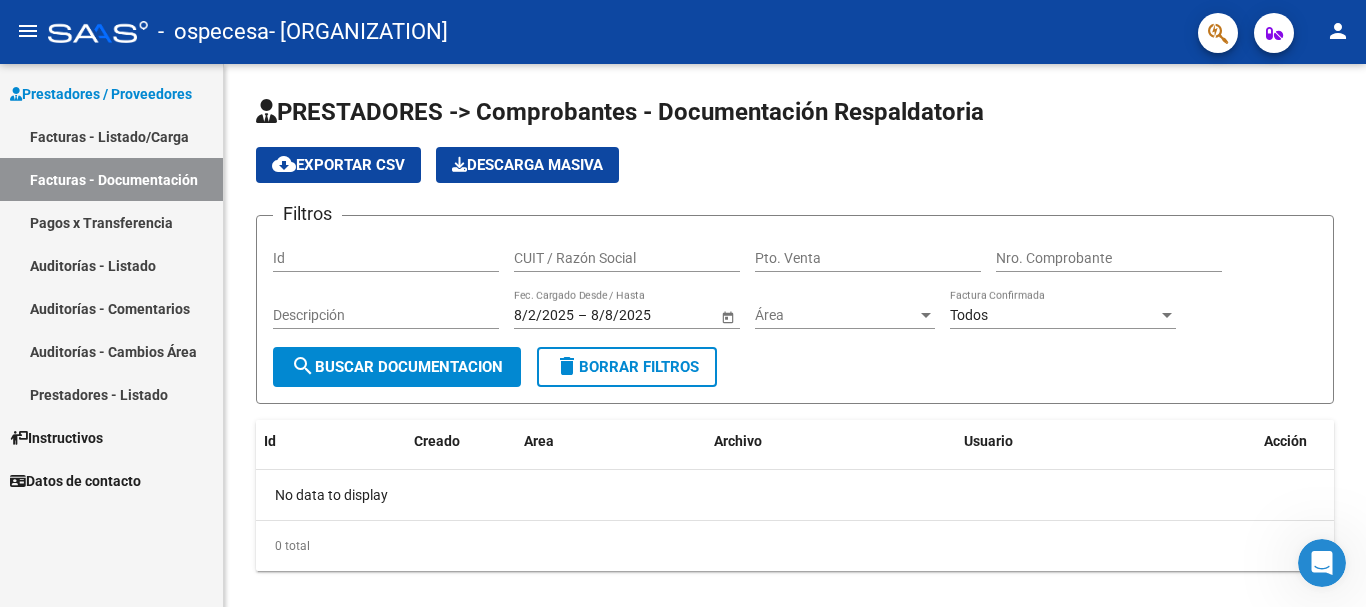click on "Instructivos" at bounding box center [56, 438] 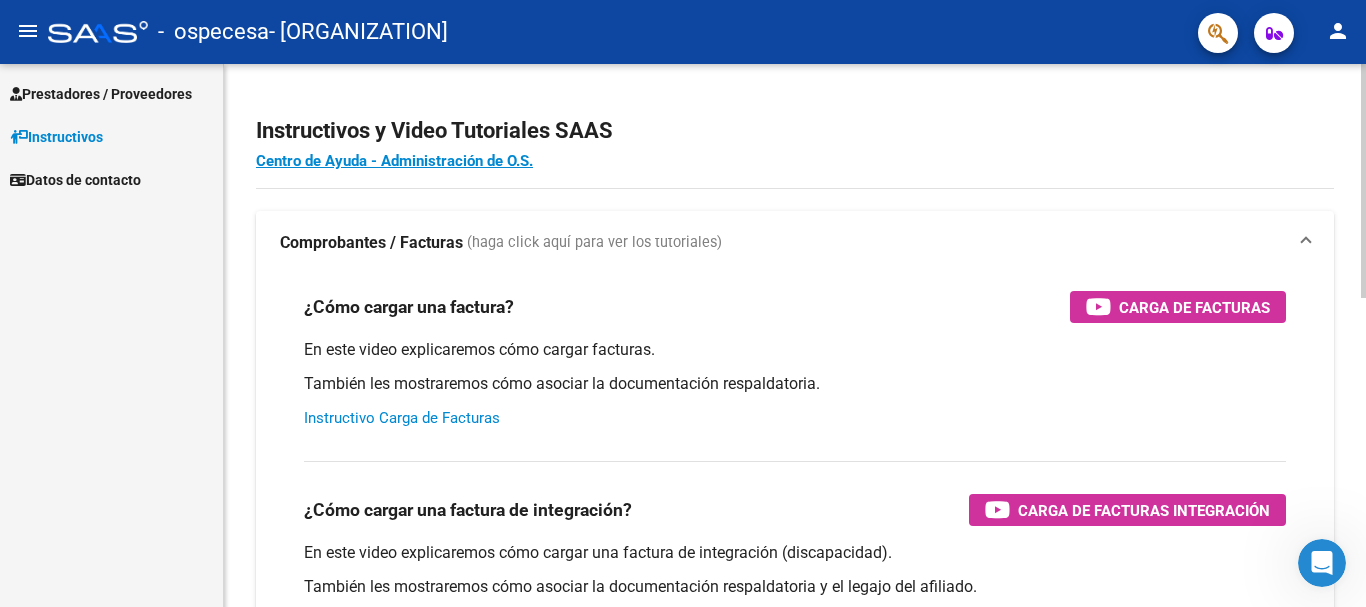 click on "Instructivo Carga de Facturas" at bounding box center [402, 418] 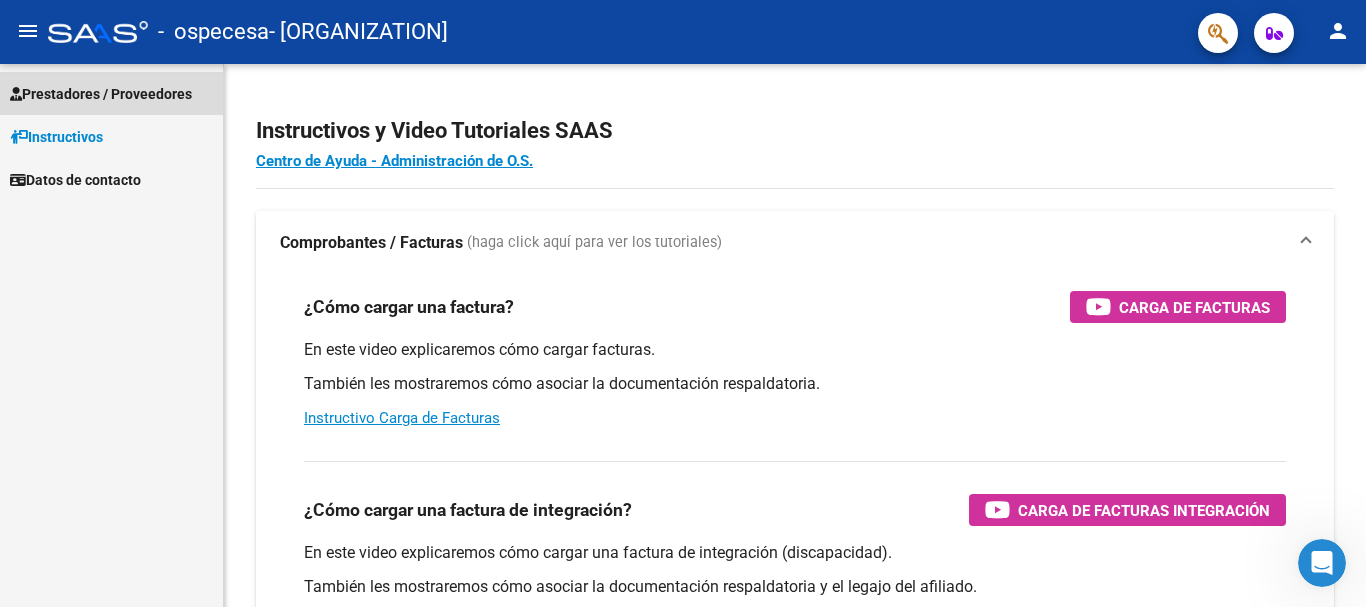 click on "Prestadores / Proveedores" at bounding box center (101, 94) 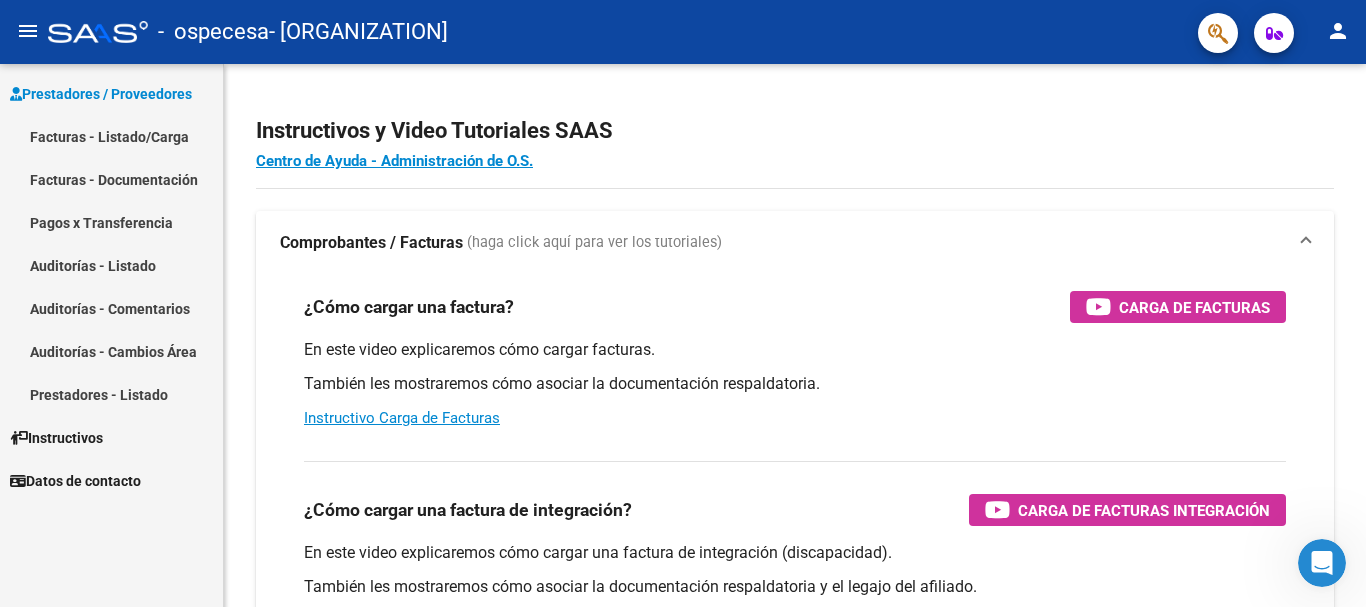 click on "Facturas - Listado/Carga" at bounding box center (111, 136) 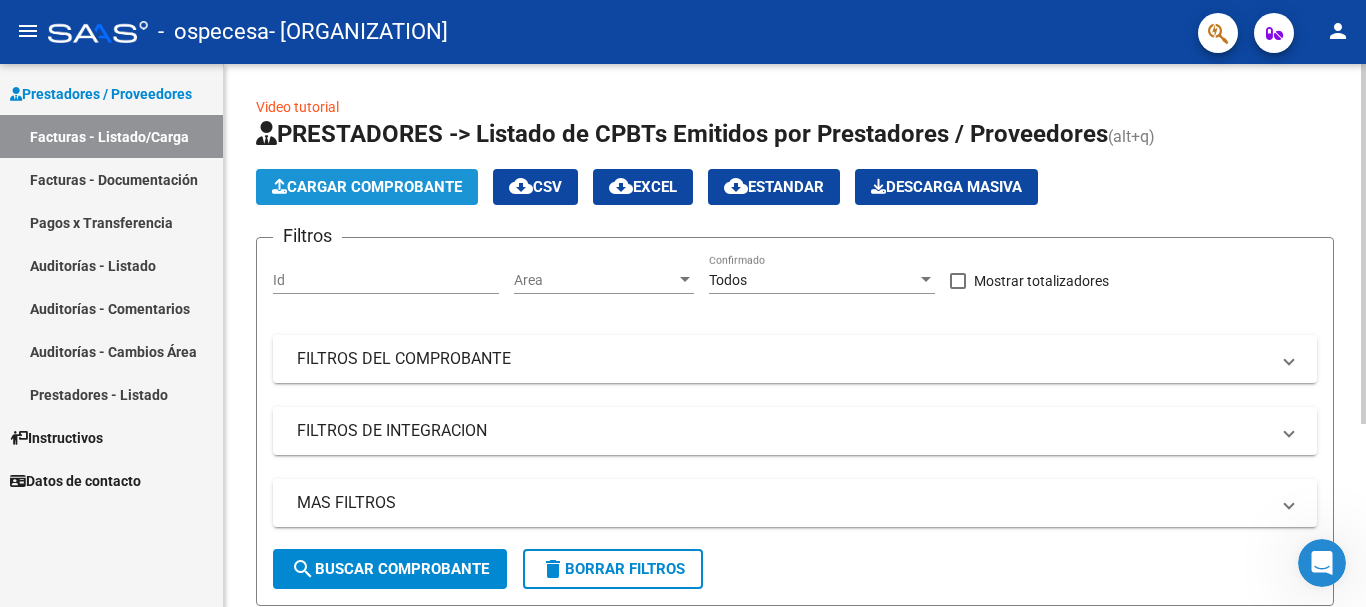 click on "Cargar Comprobante" 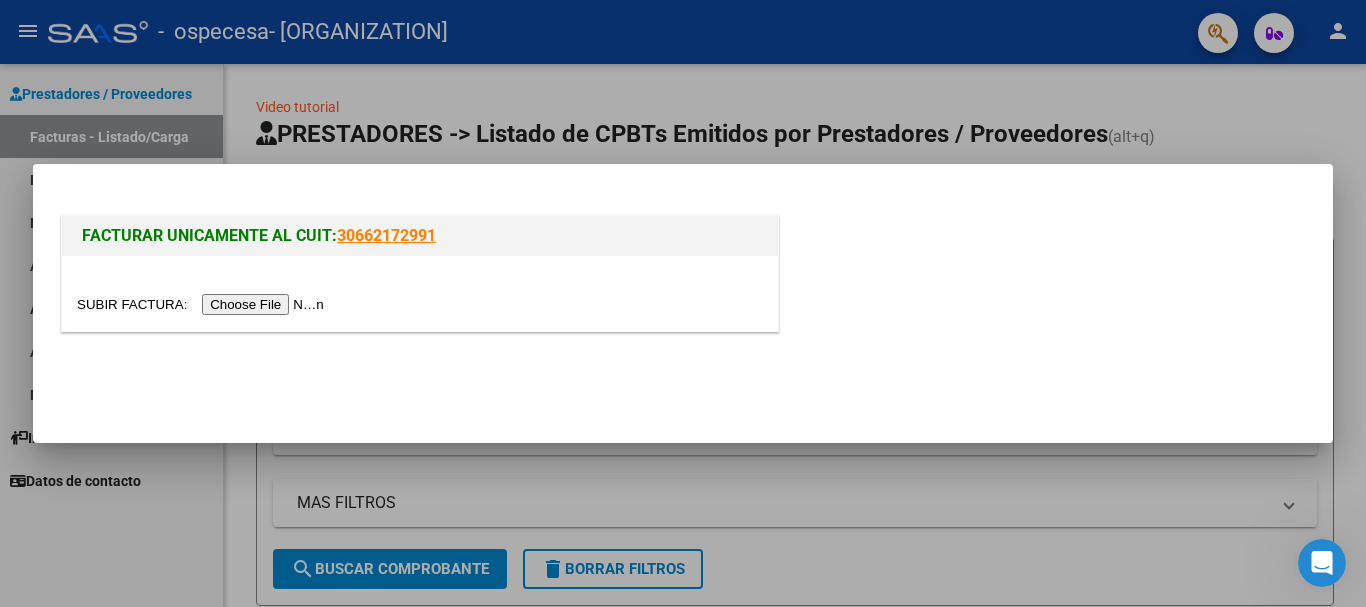 click at bounding box center [203, 304] 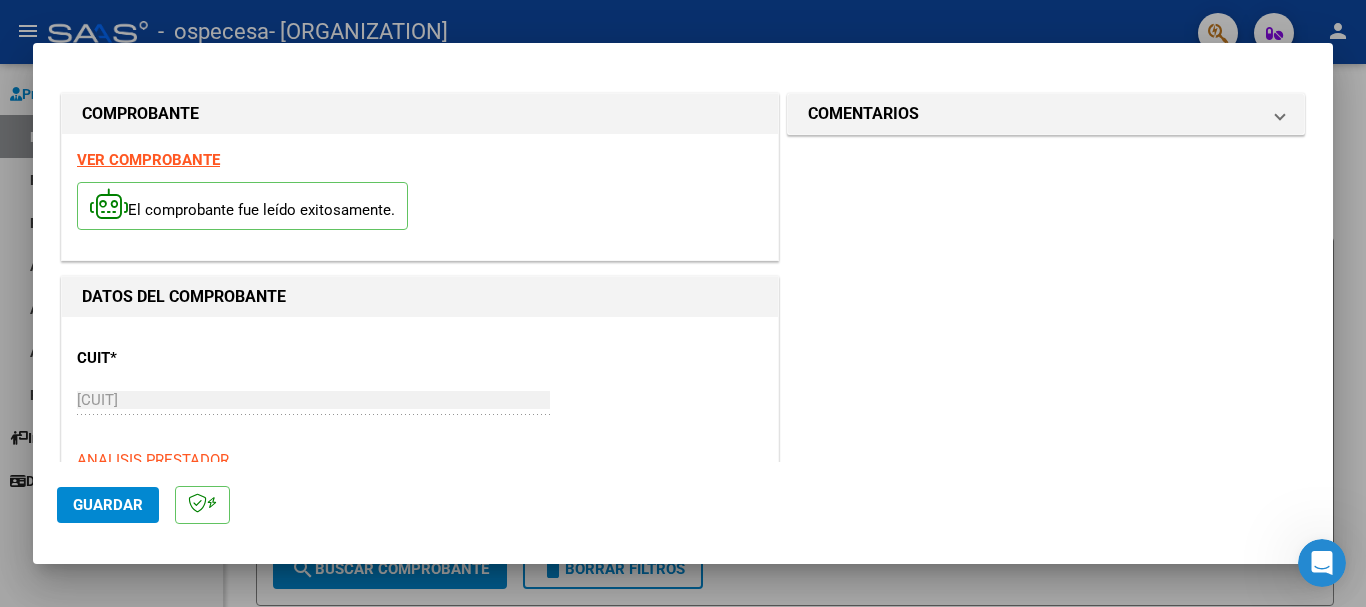 scroll, scrollTop: 400, scrollLeft: 0, axis: vertical 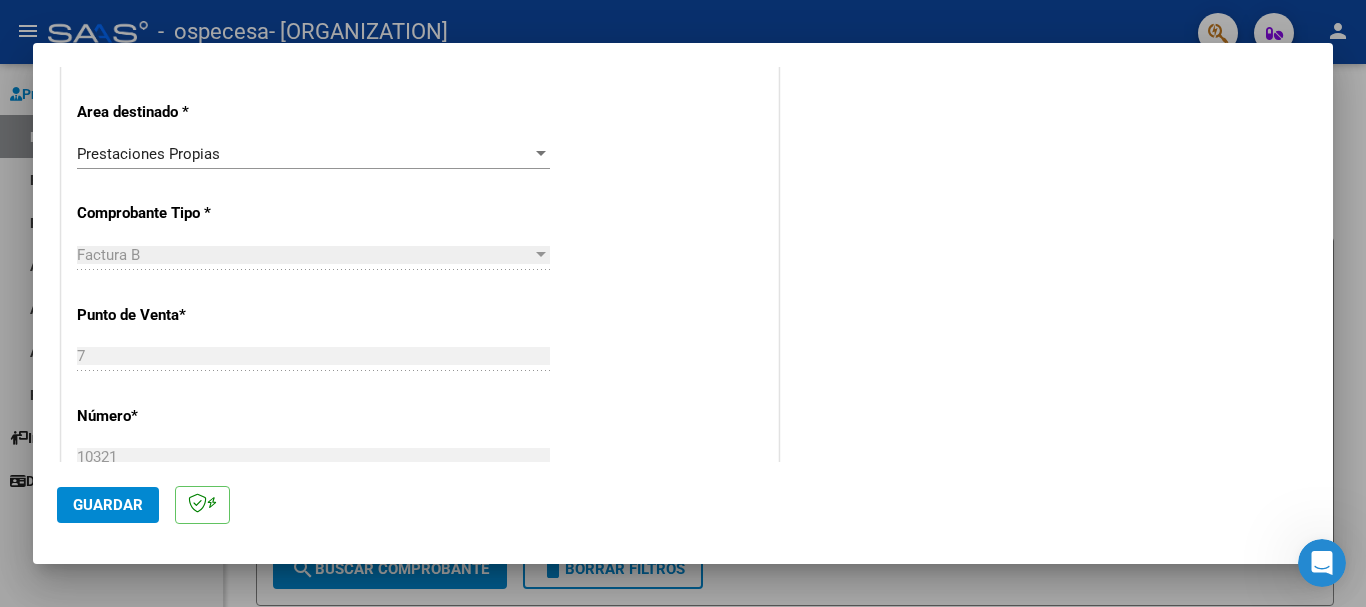 click on "Guardar" 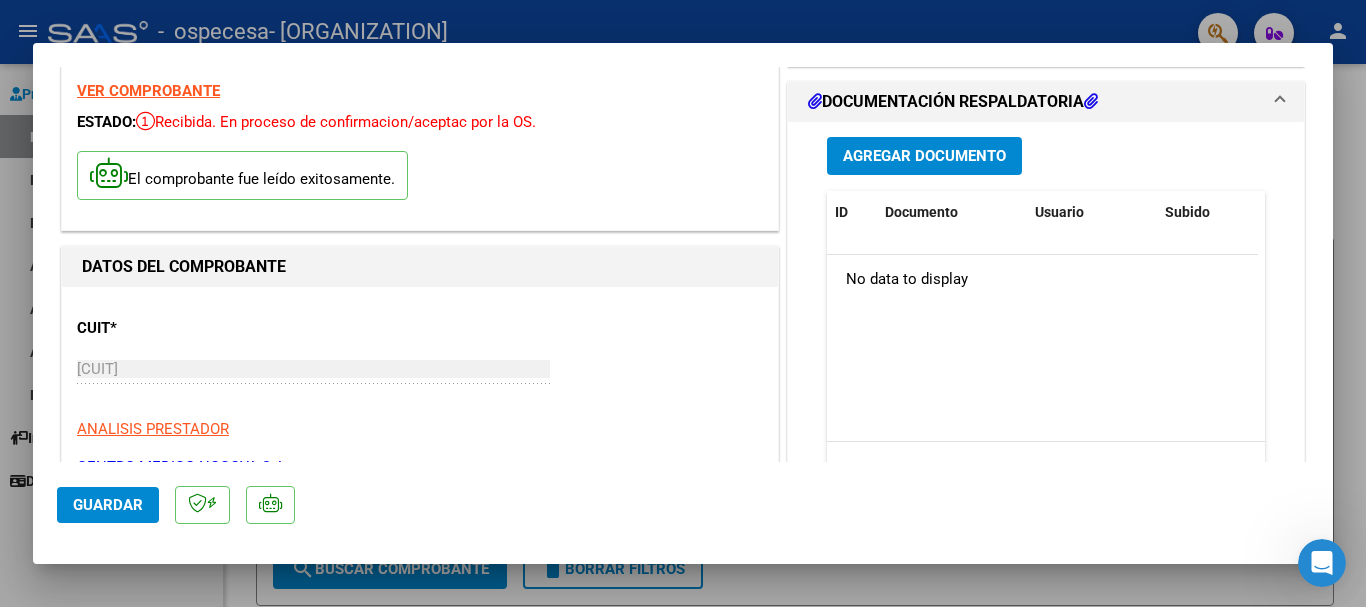 scroll, scrollTop: 0, scrollLeft: 0, axis: both 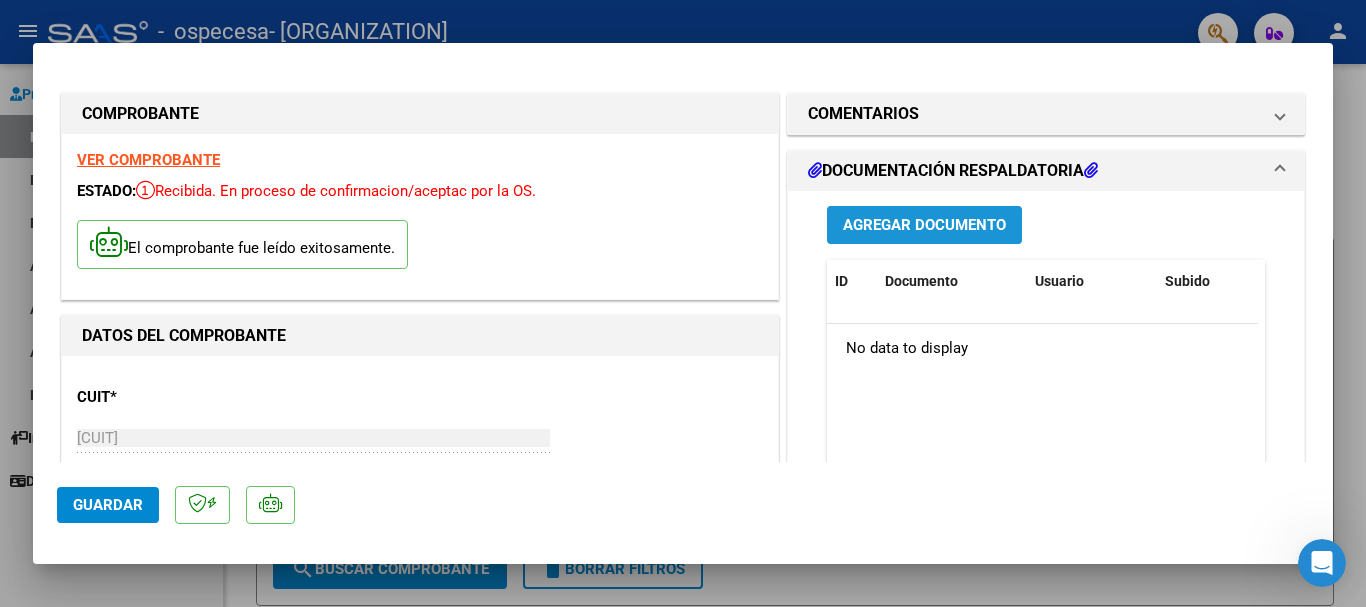 click on "Agregar Documento" at bounding box center [924, 226] 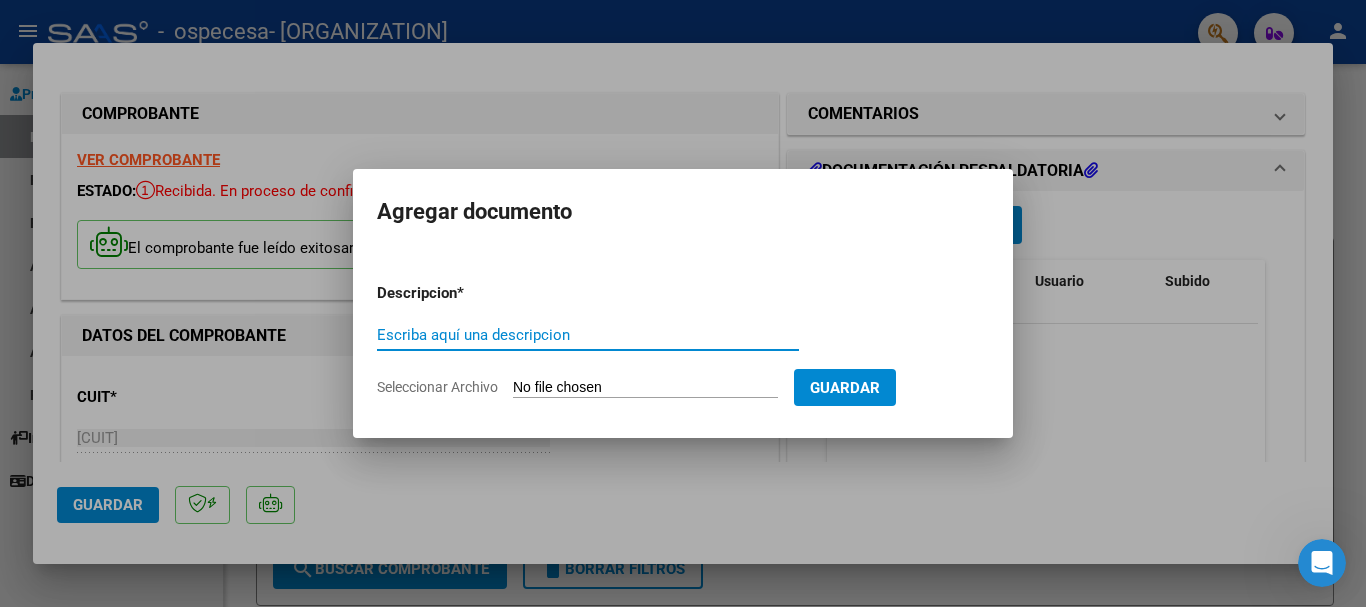 click on "Escriba aquí una descripcion" at bounding box center [588, 335] 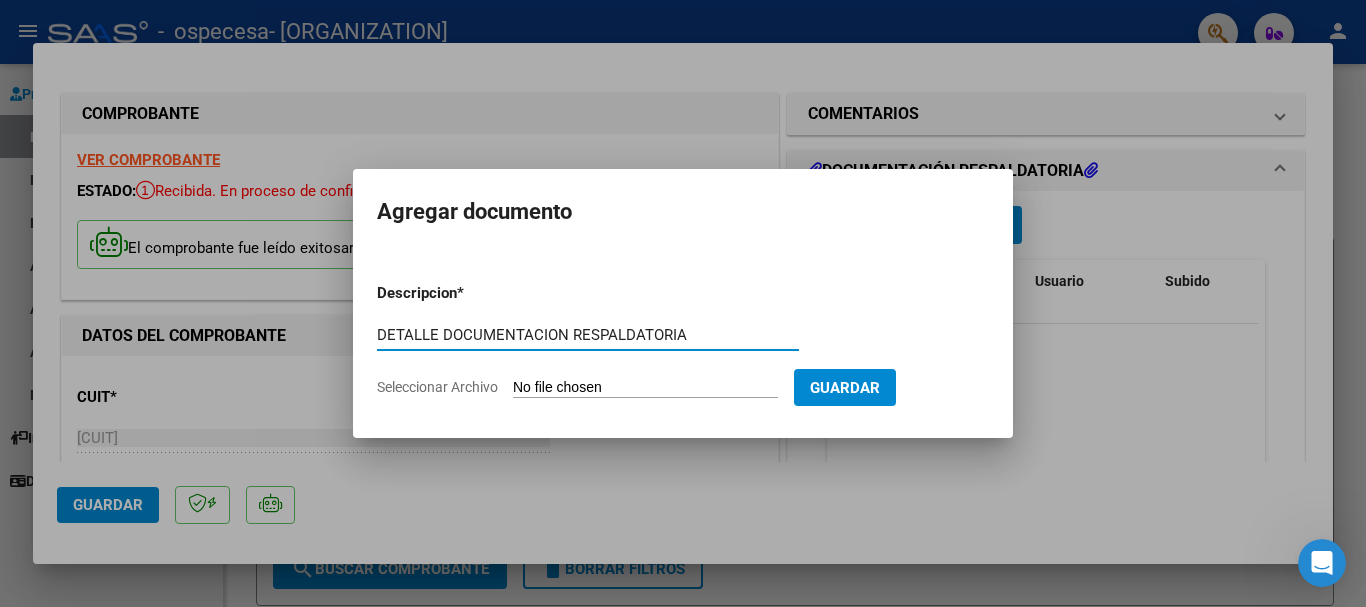 type on "DETALLE DOCUMENTACION RESPALDATORIA" 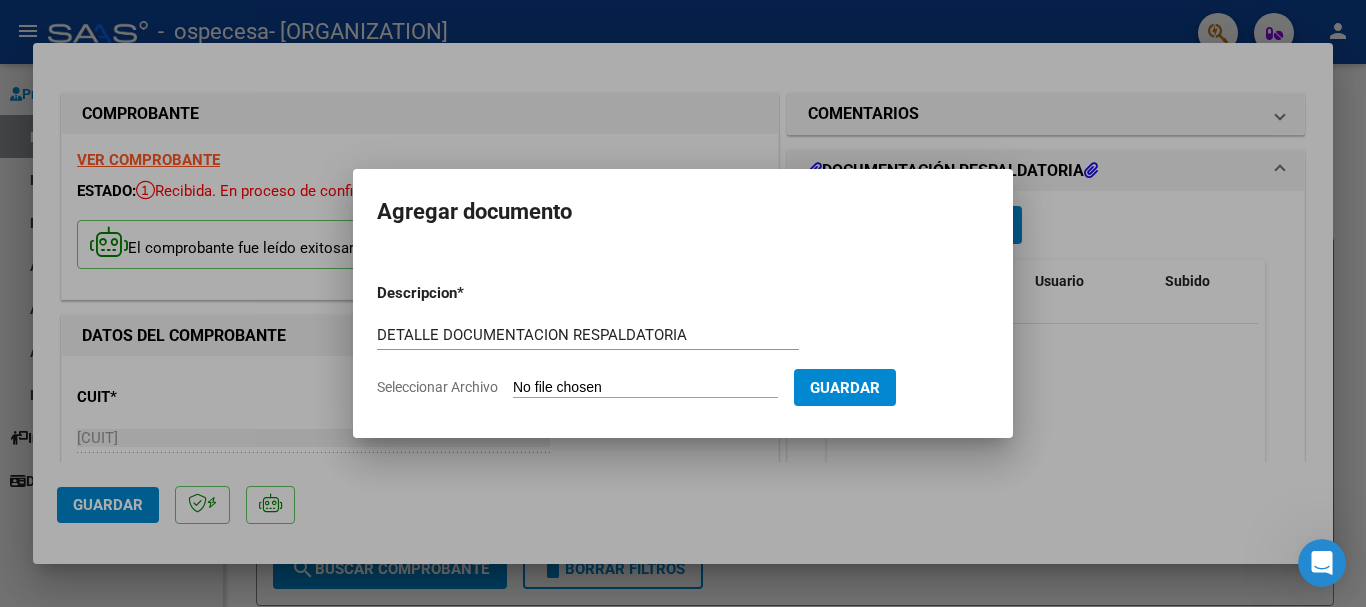 click on "Seleccionar Archivo" at bounding box center [645, 388] 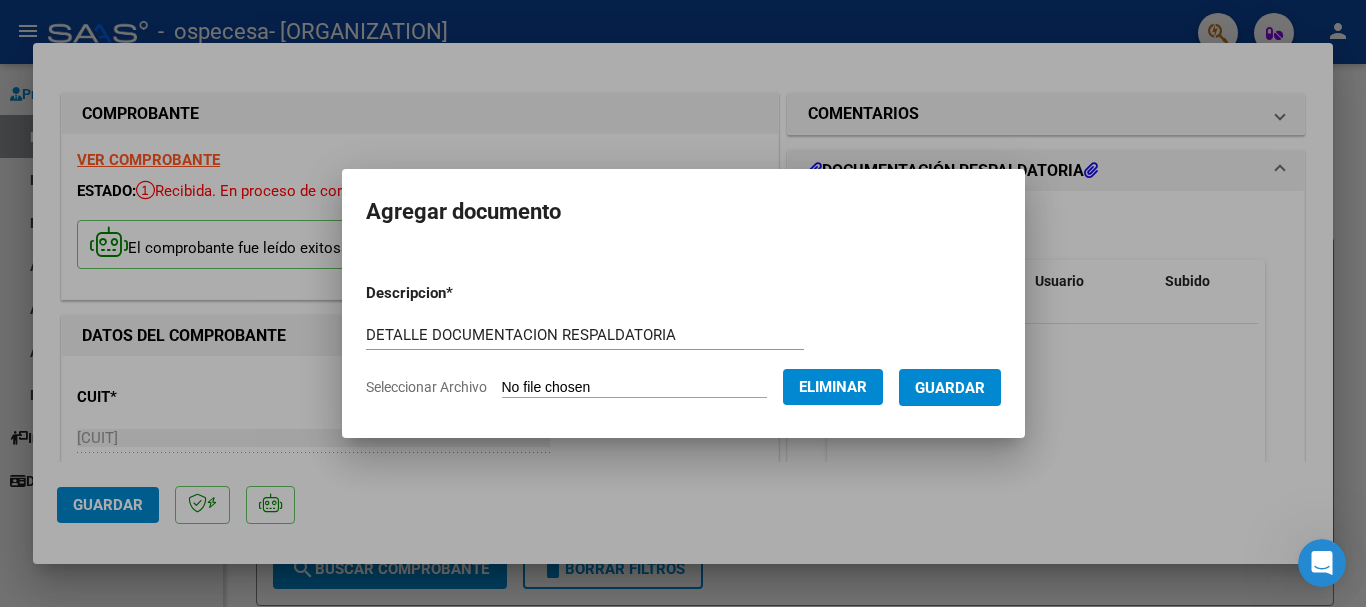 click on "Guardar" at bounding box center [950, 388] 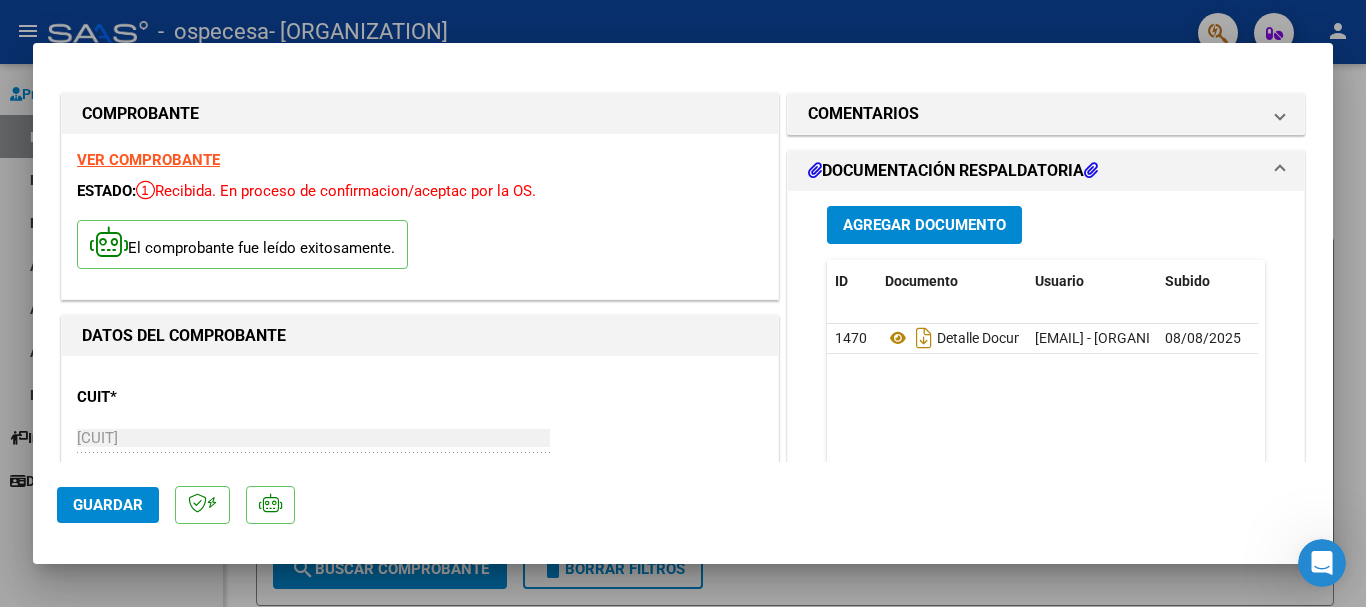 drag, startPoint x: 1102, startPoint y: 342, endPoint x: 1153, endPoint y: 400, distance: 77.23341 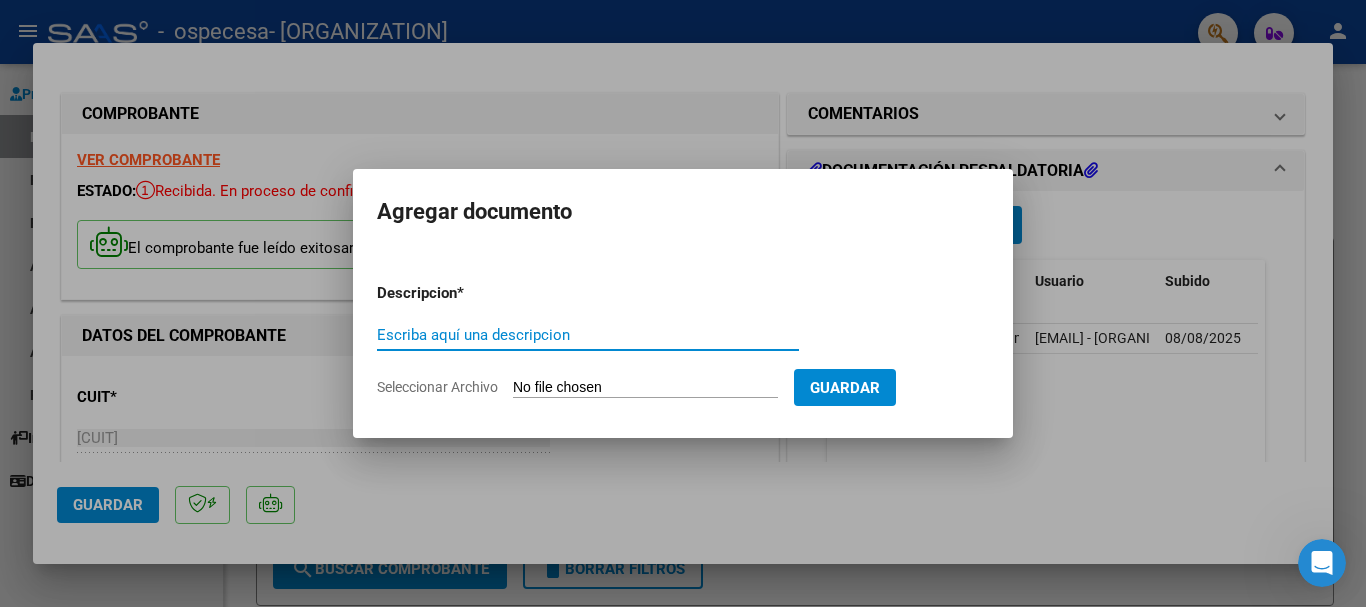 click on "Escriba aquí una descripcion" at bounding box center [588, 335] 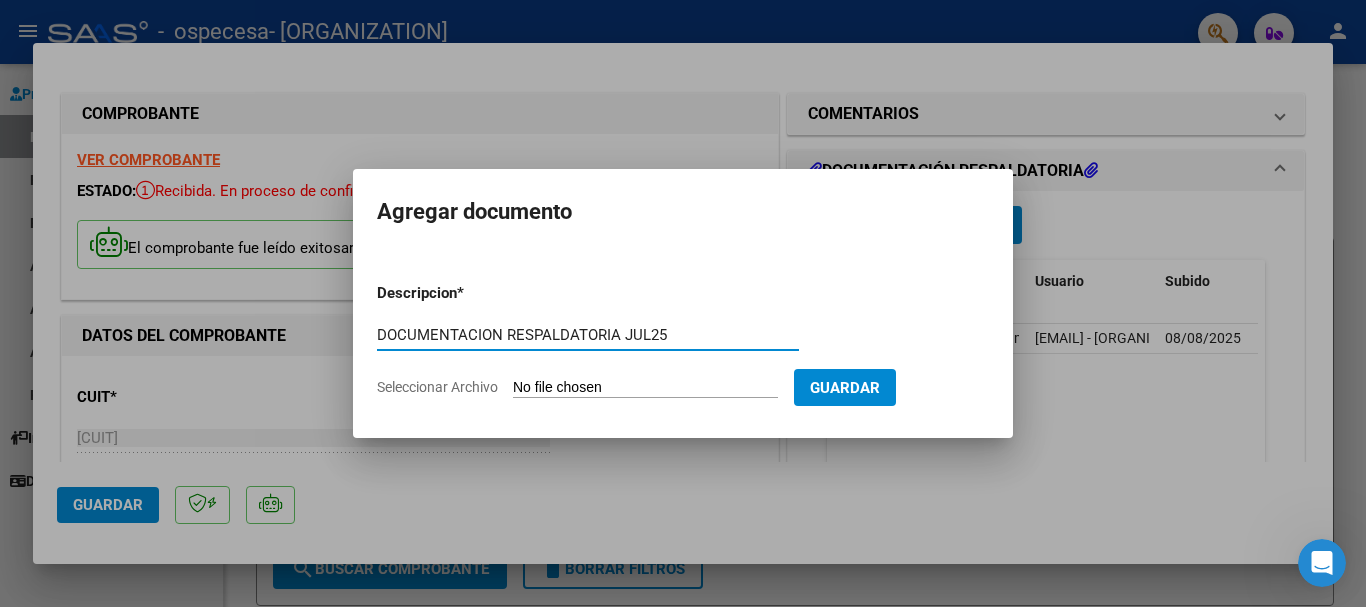 type on "DOCUMENTACION RESPALDATORIA JUL25" 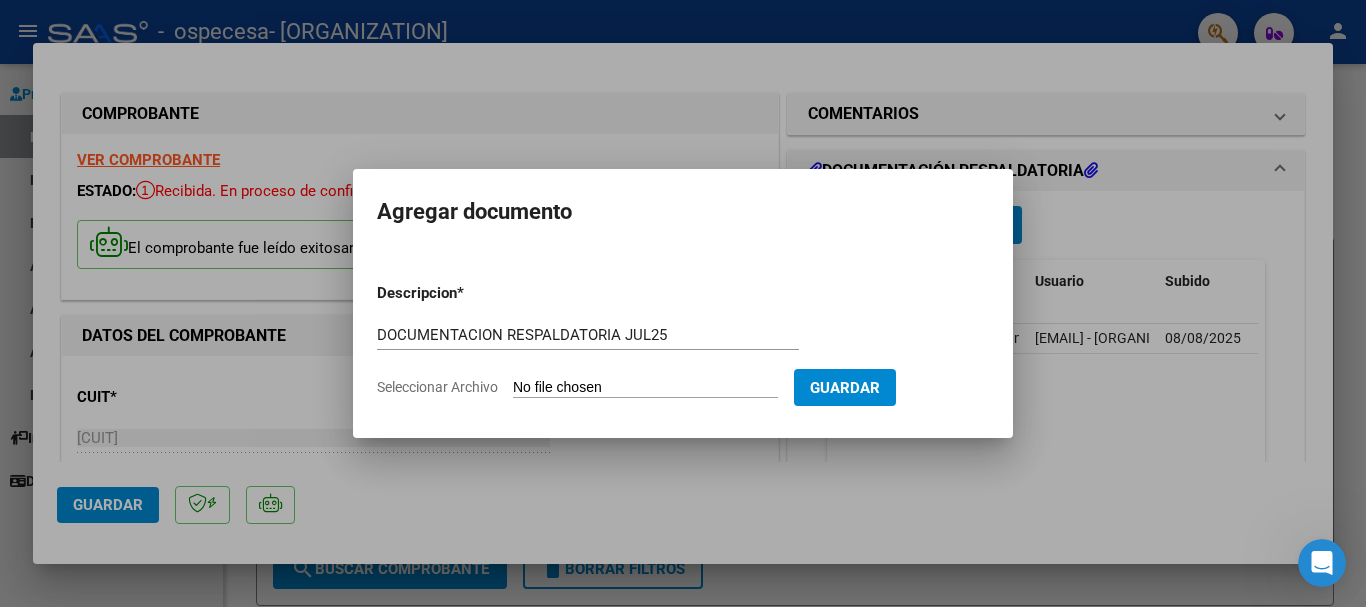 click on "Seleccionar Archivo" at bounding box center [645, 388] 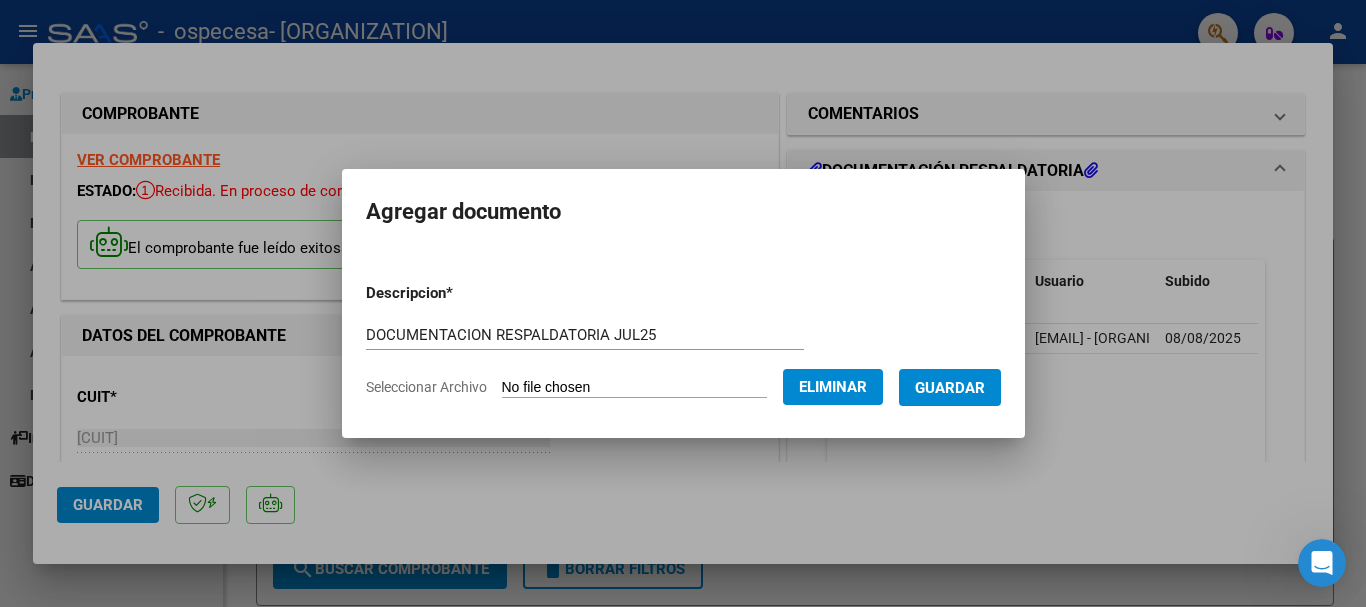 click on "Guardar" at bounding box center (950, 388) 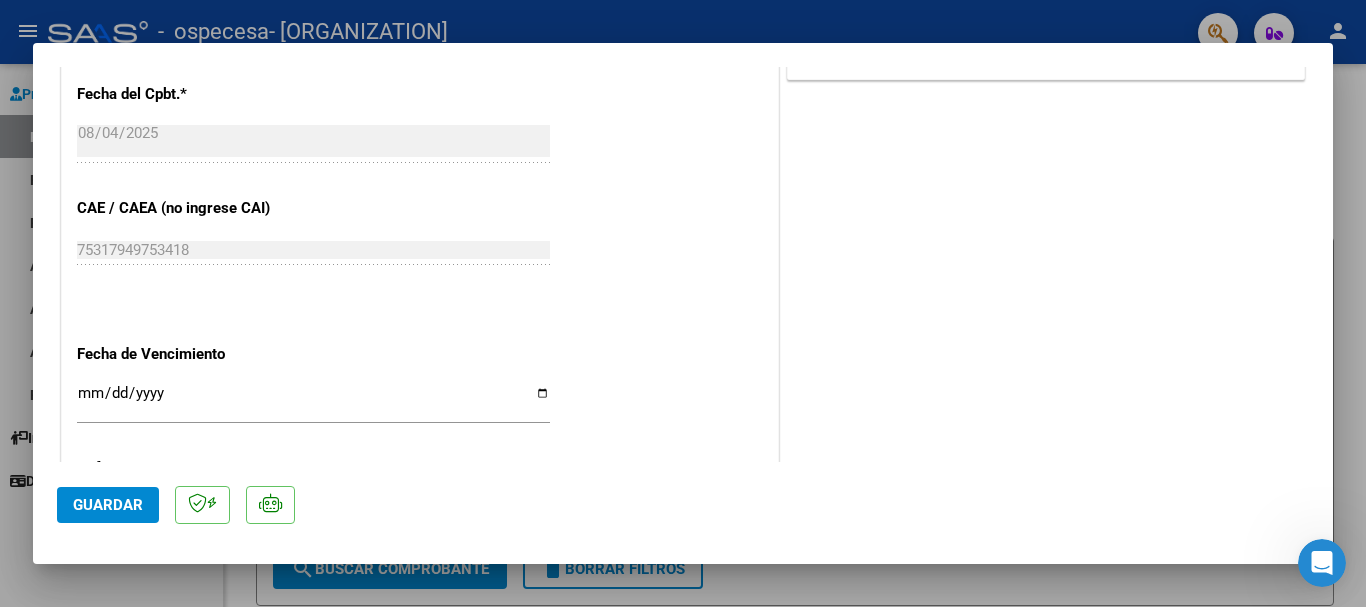 scroll, scrollTop: 1203, scrollLeft: 0, axis: vertical 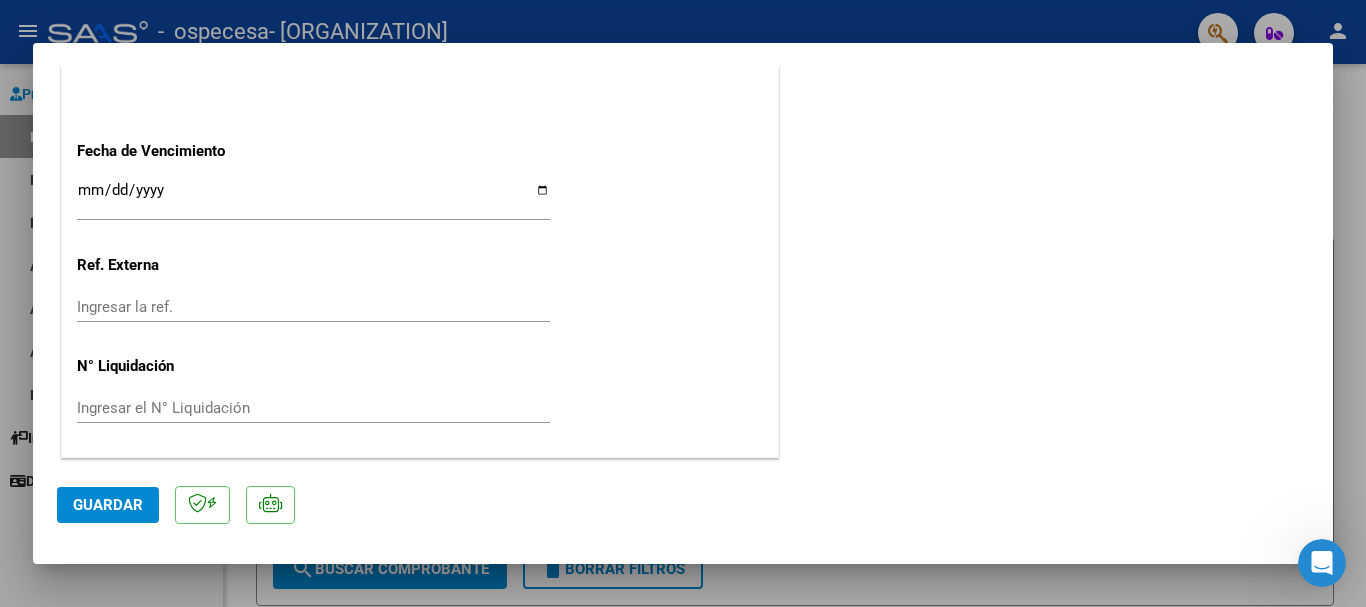 click on "Guardar" 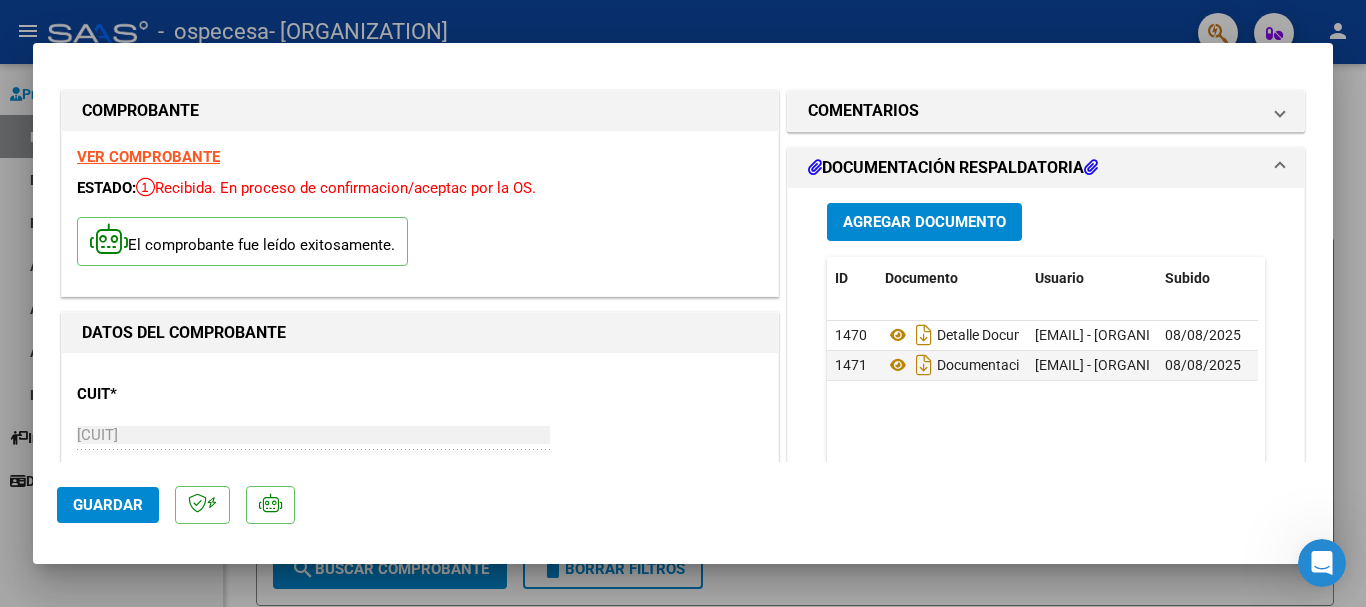 scroll, scrollTop: 0, scrollLeft: 0, axis: both 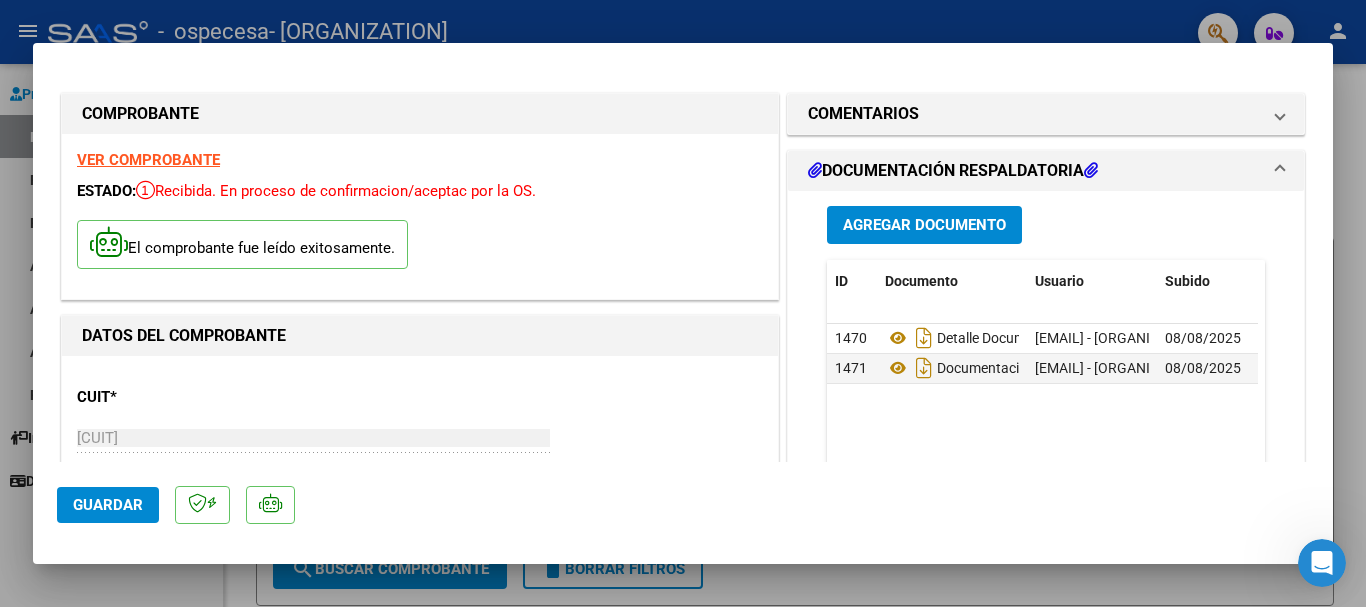 click on "COMPROBANTE" at bounding box center (420, 114) 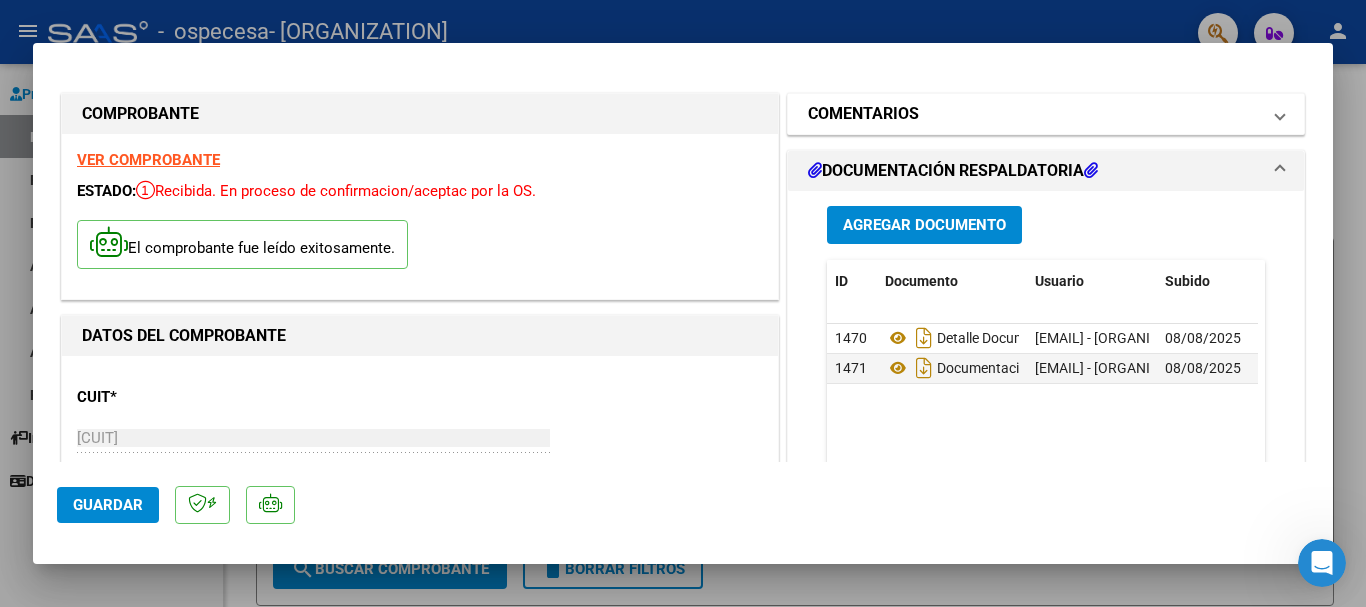 click at bounding box center [1280, 114] 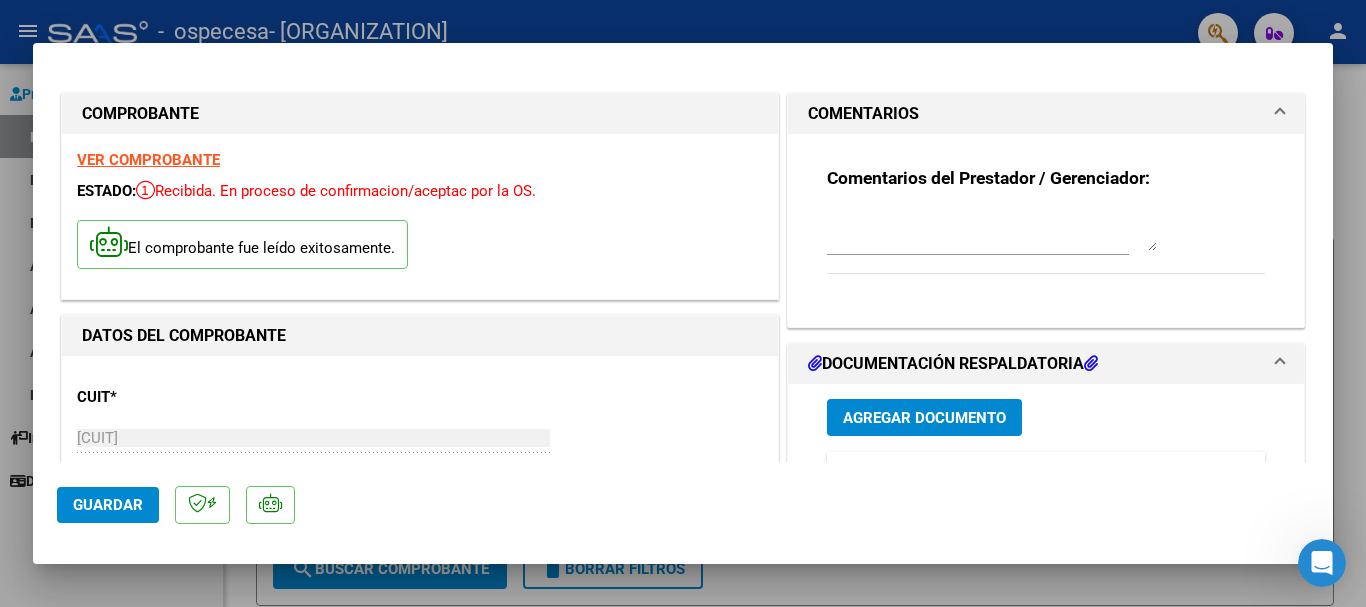 click at bounding box center (1280, 114) 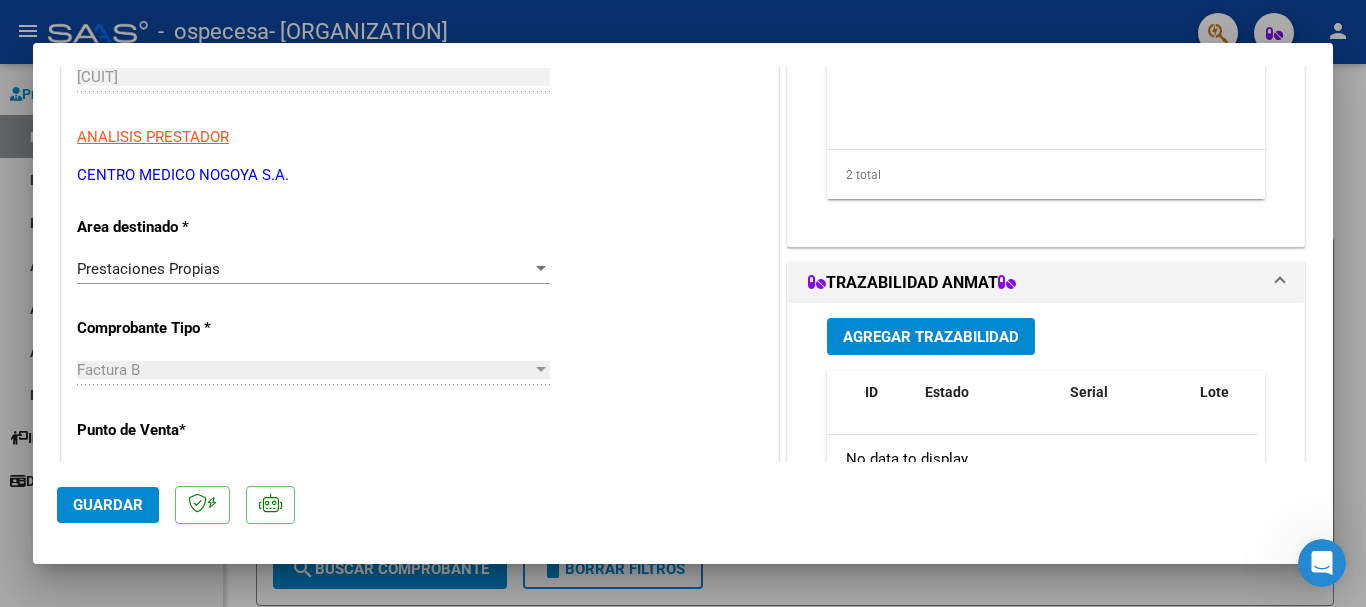 scroll, scrollTop: 1203, scrollLeft: 0, axis: vertical 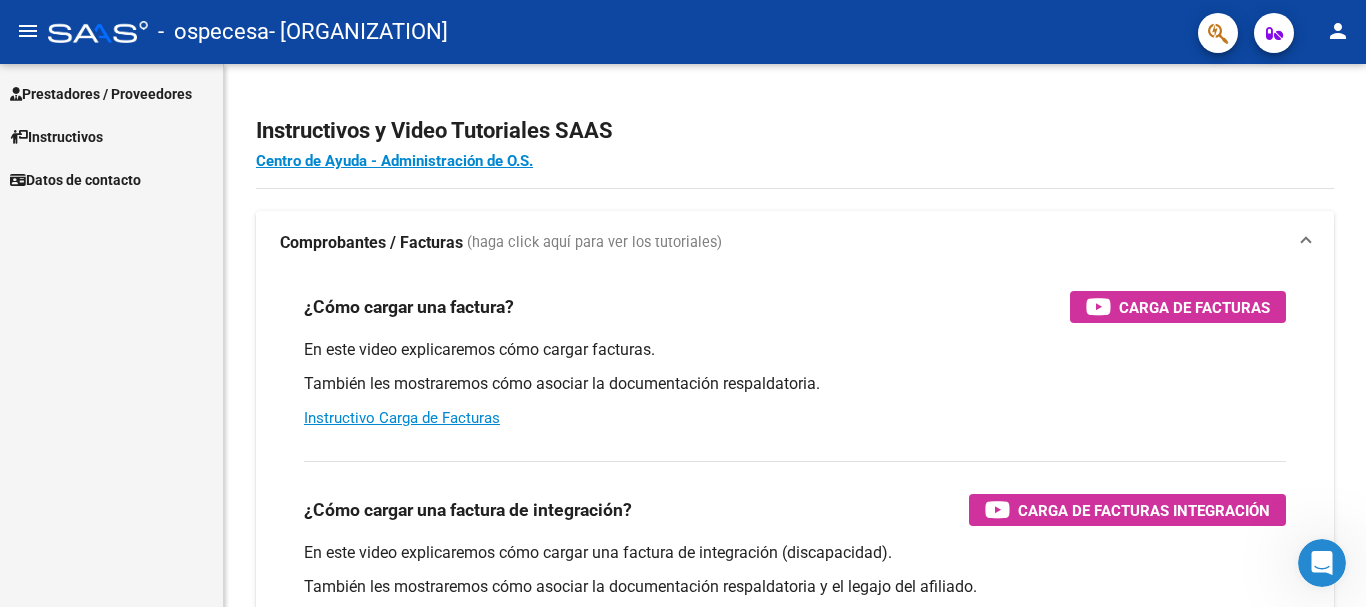 click on "Prestadores / Proveedores" at bounding box center (101, 94) 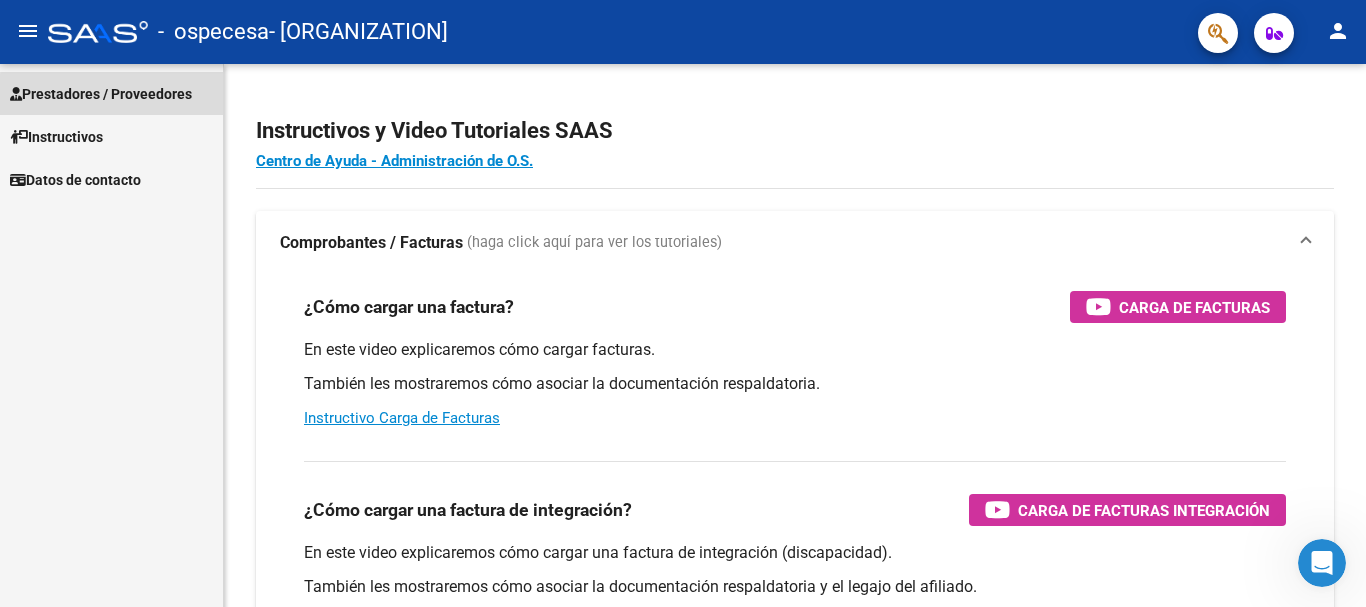 click on "Prestadores / Proveedores" at bounding box center (101, 94) 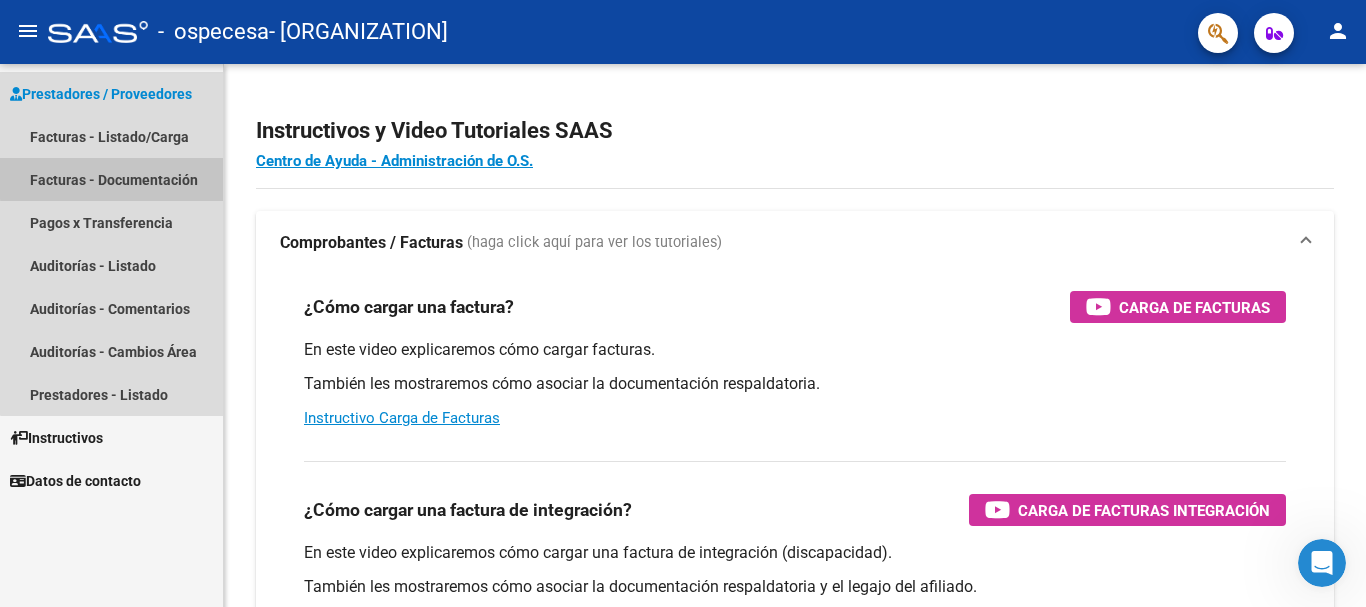 click on "Facturas - Documentación" at bounding box center (111, 179) 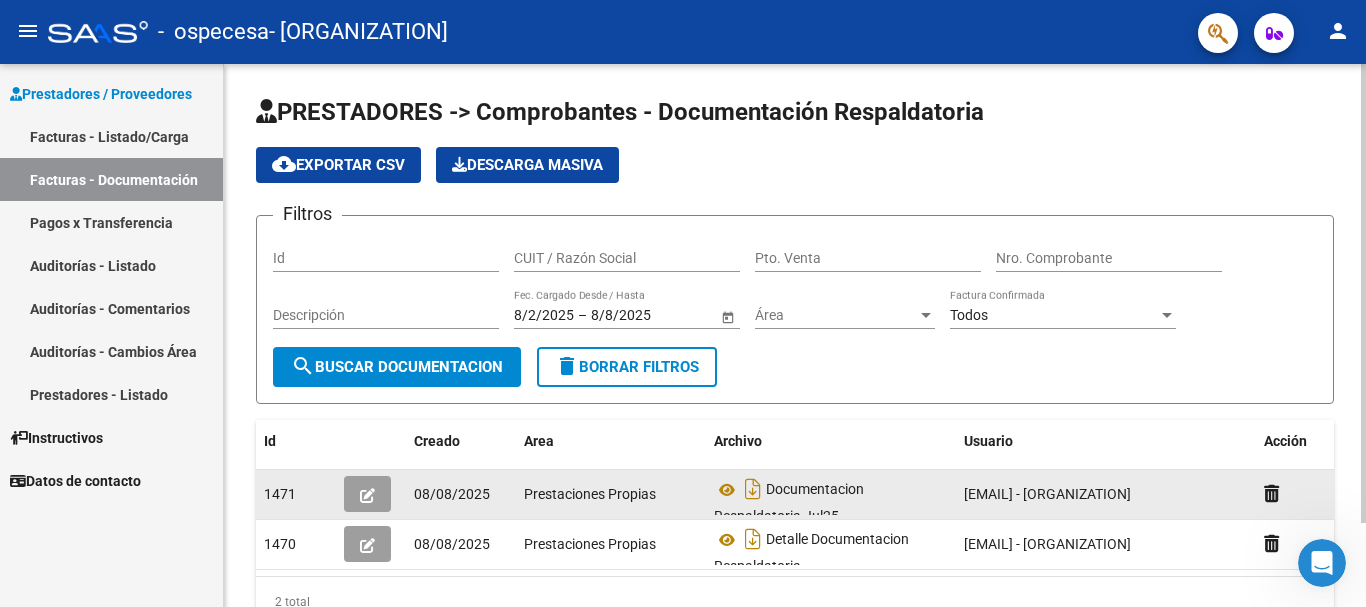 scroll, scrollTop: 100, scrollLeft: 0, axis: vertical 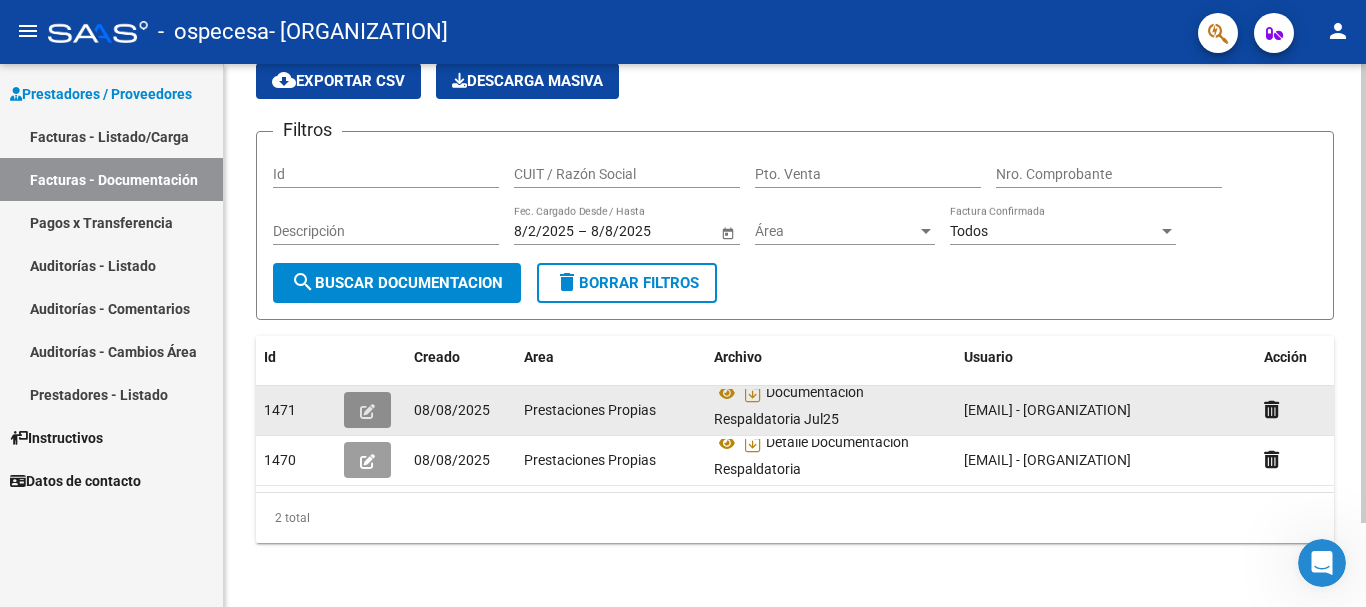 click 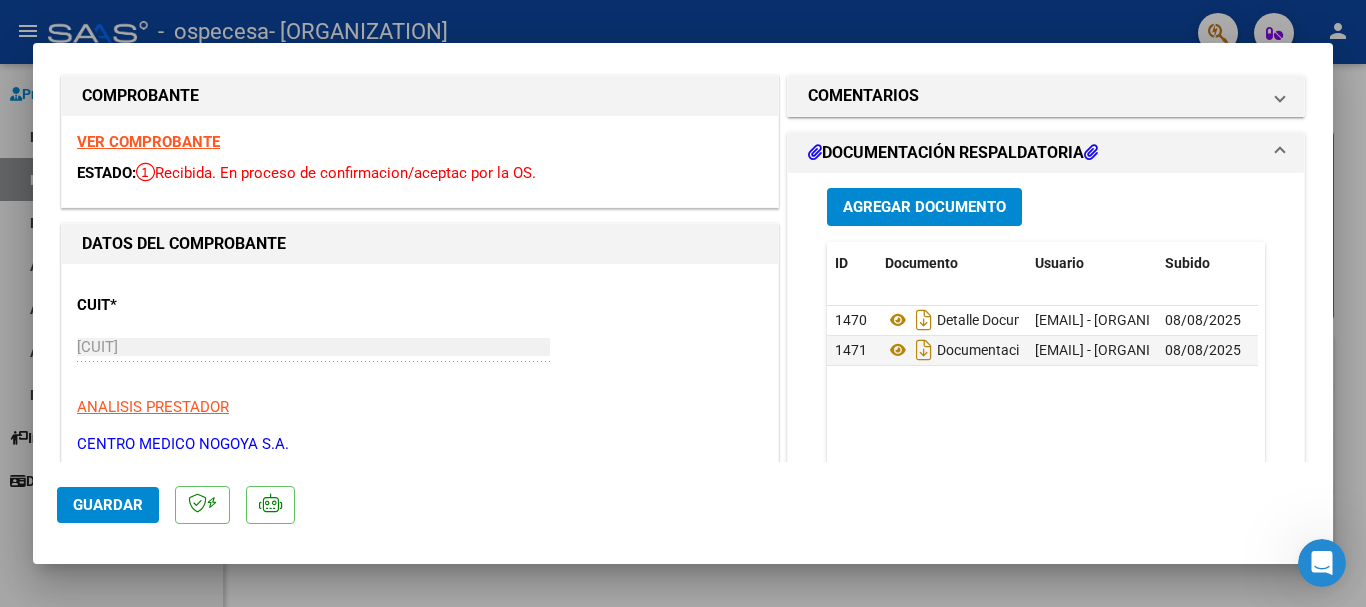 scroll, scrollTop: 0, scrollLeft: 0, axis: both 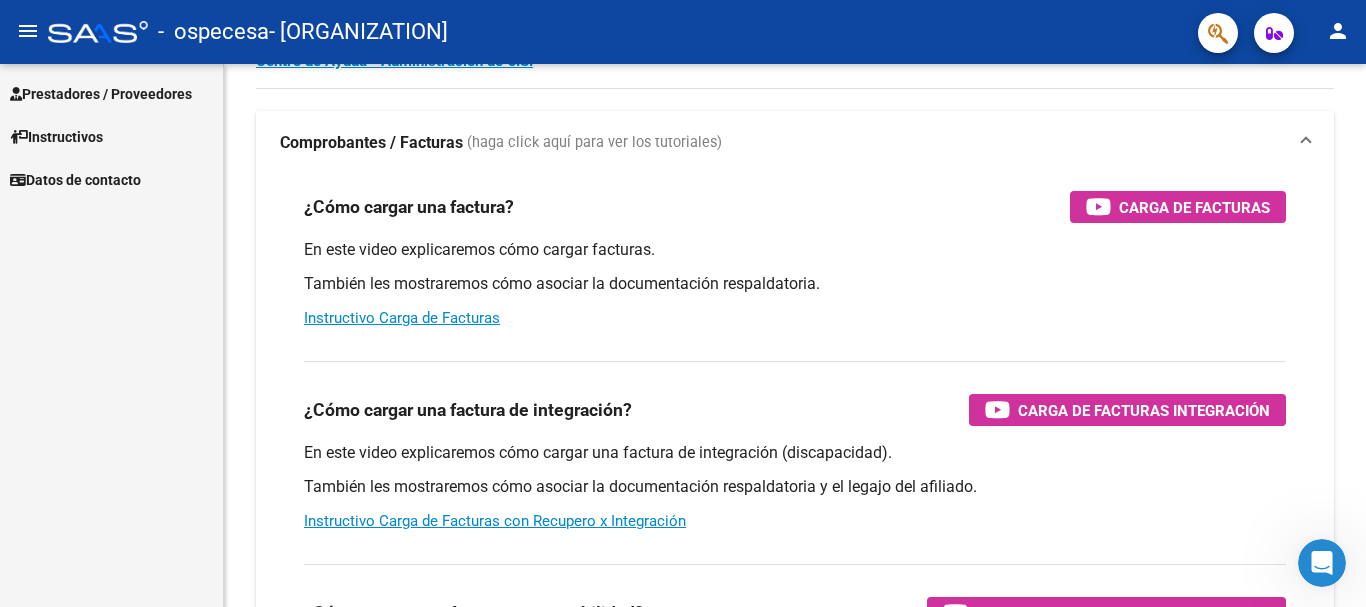 click on "Prestadores / Proveedores" at bounding box center (101, 94) 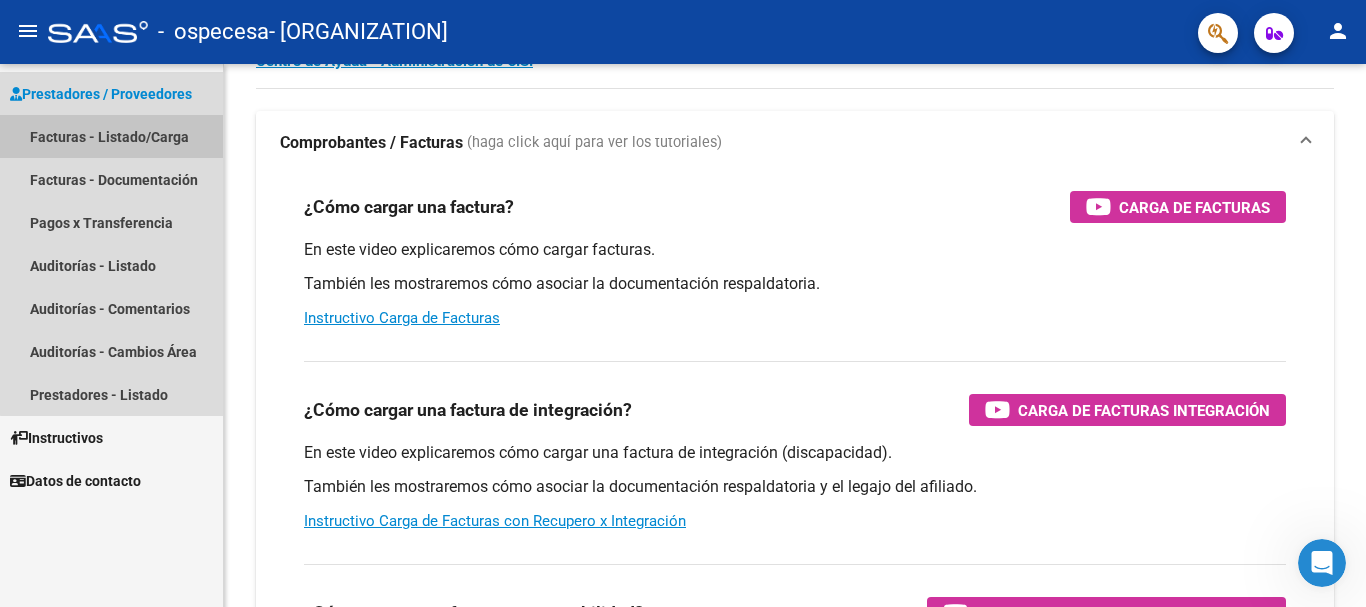 click on "Facturas - Listado/Carga" at bounding box center (111, 136) 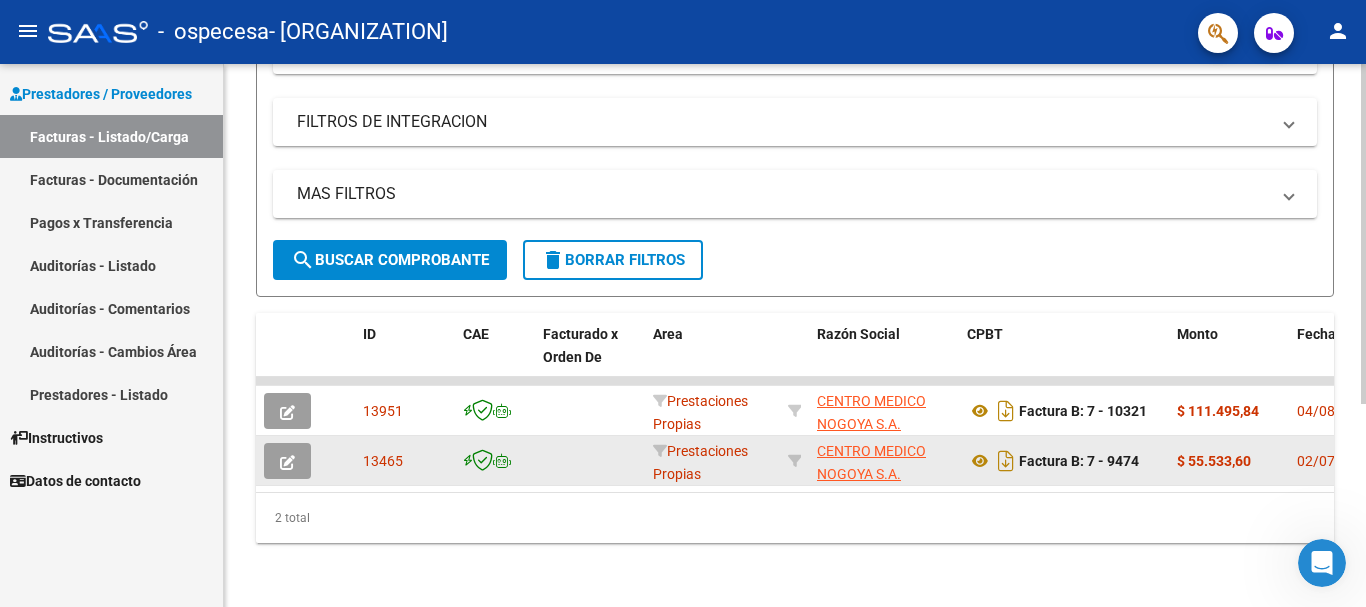 scroll, scrollTop: 325, scrollLeft: 0, axis: vertical 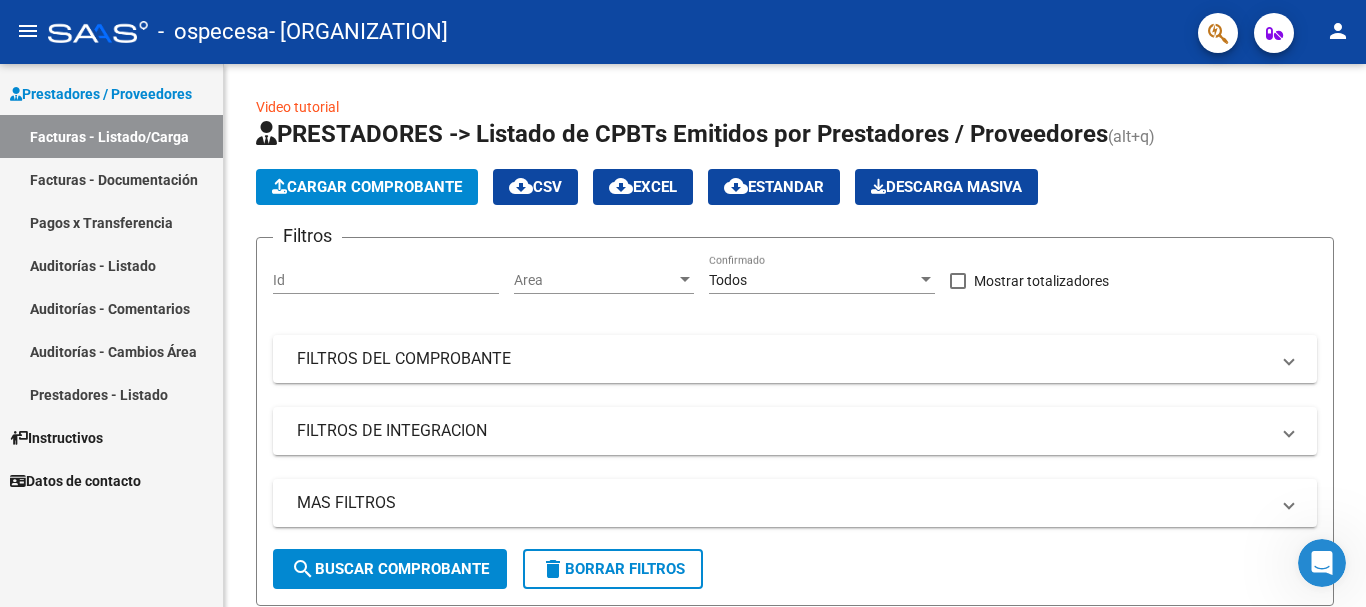 click on "Facturas - Documentación" at bounding box center (111, 179) 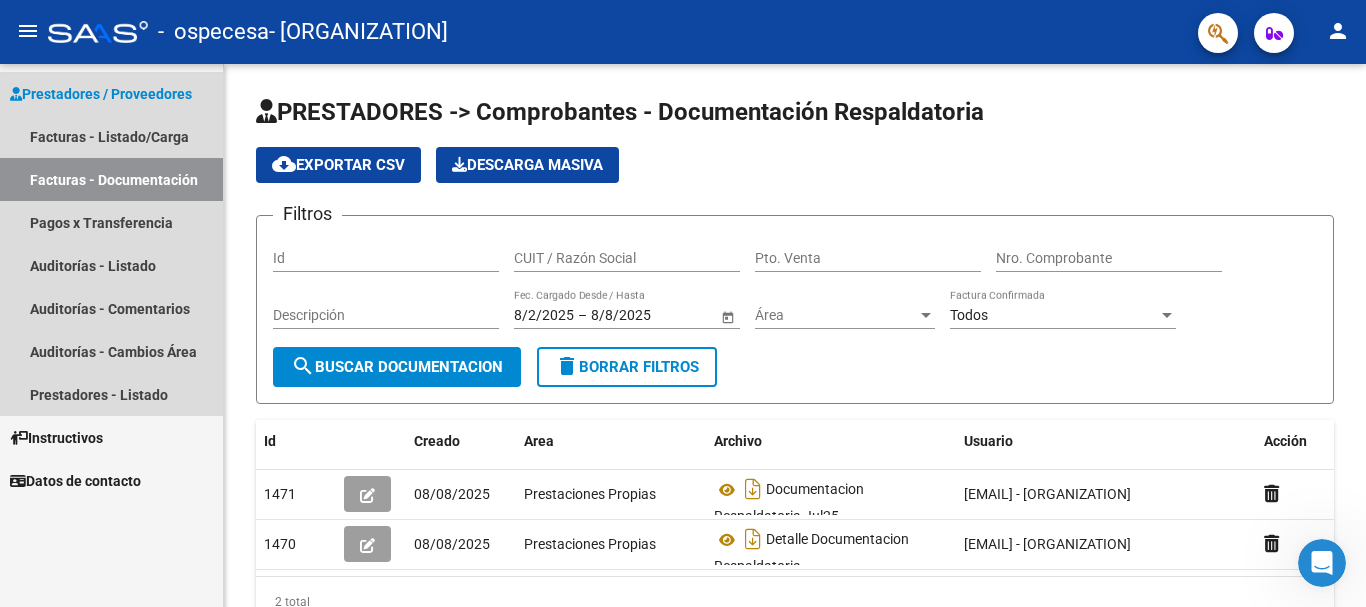 click on "Facturas - Documentación" at bounding box center [111, 179] 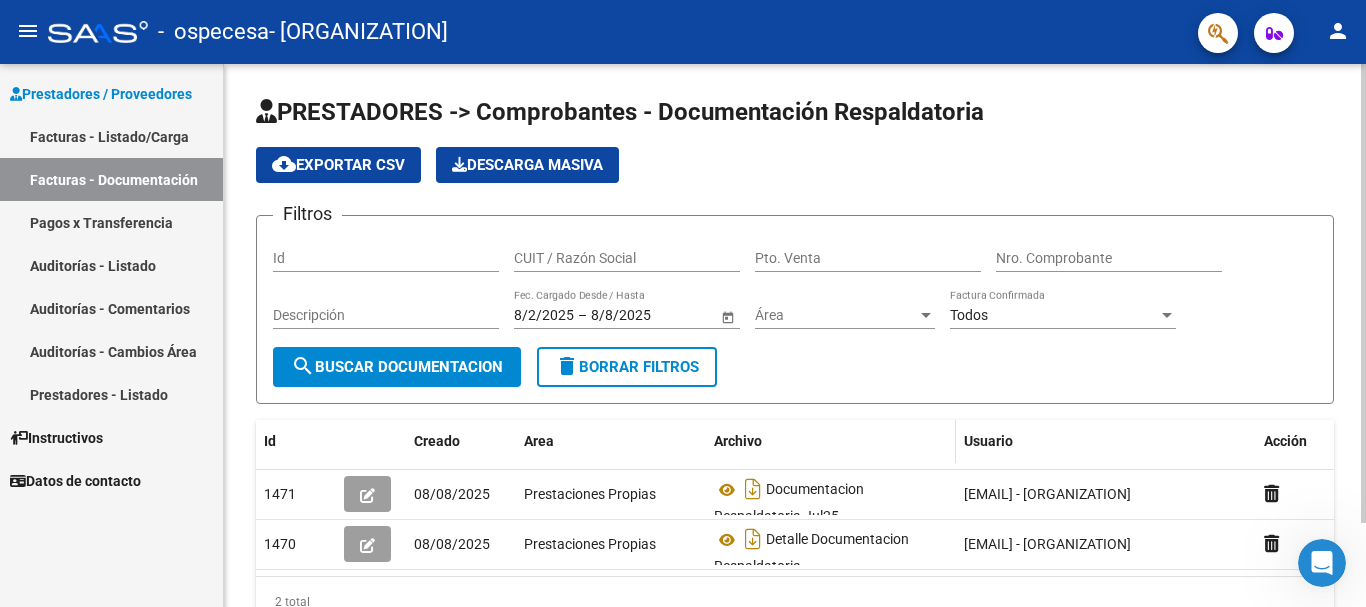 scroll, scrollTop: 100, scrollLeft: 0, axis: vertical 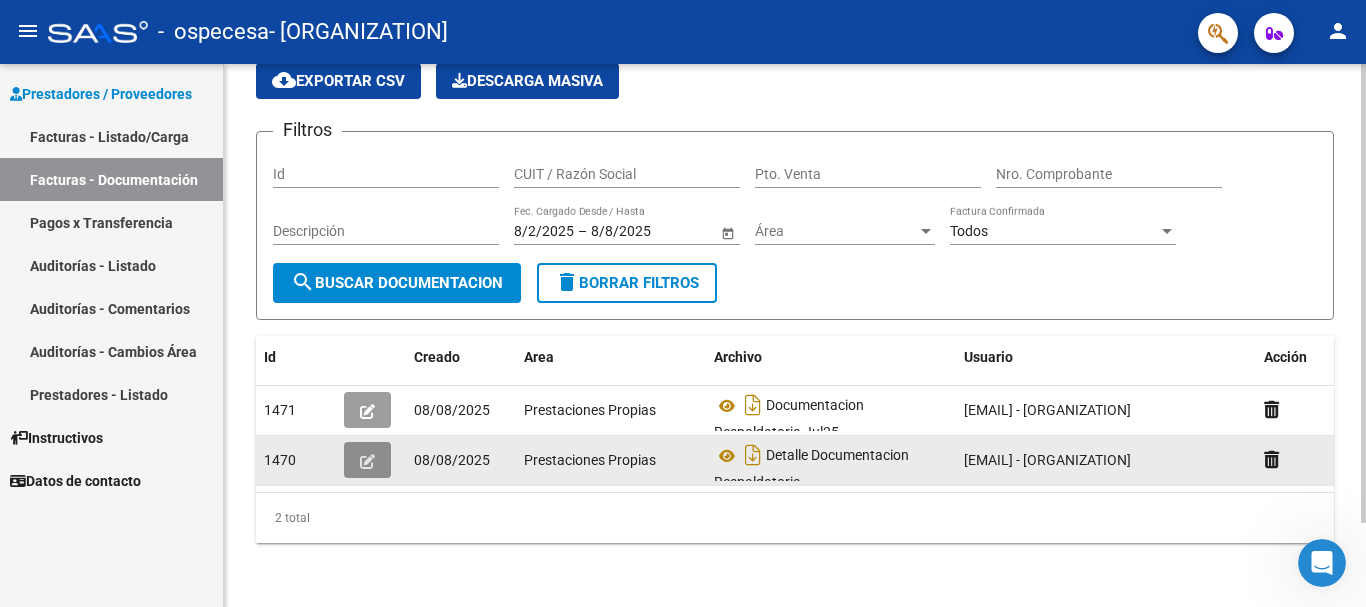 click 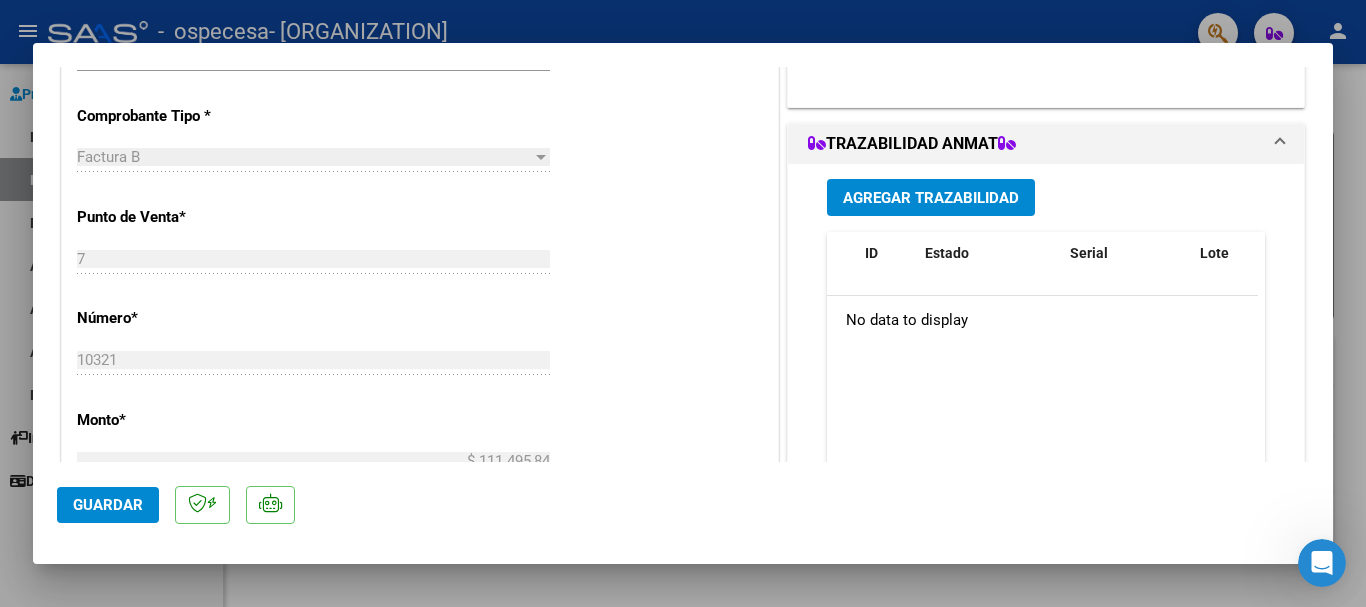 scroll, scrollTop: 0, scrollLeft: 0, axis: both 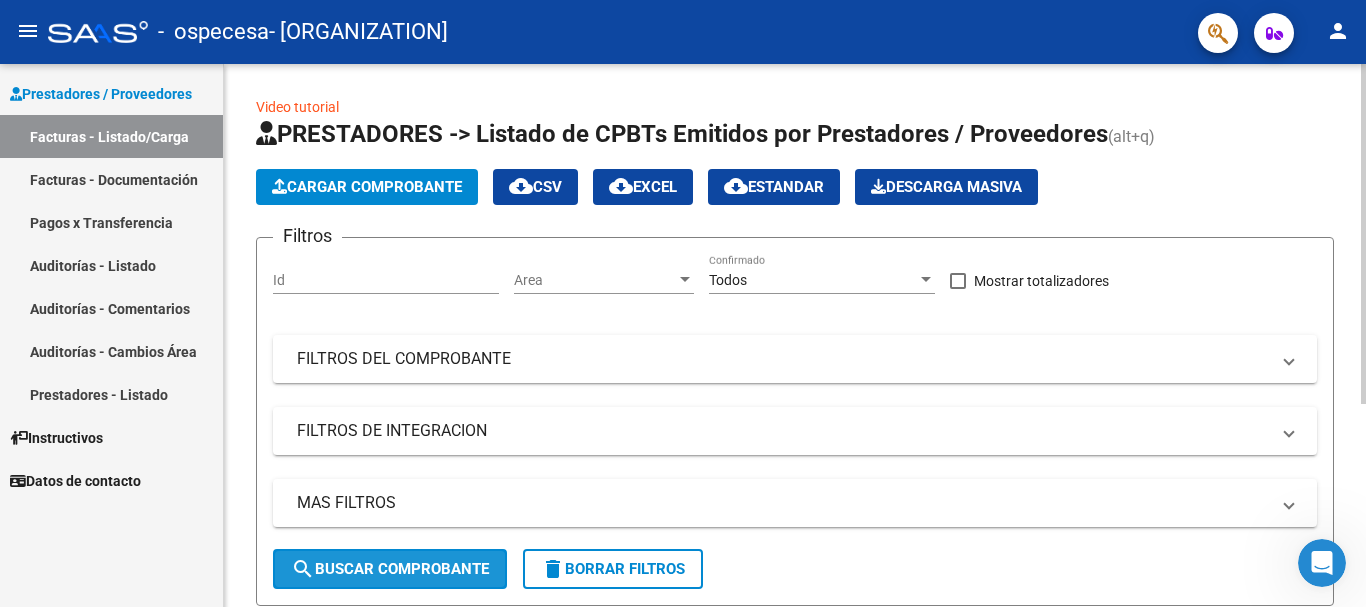 click on "search  Buscar Comprobante" 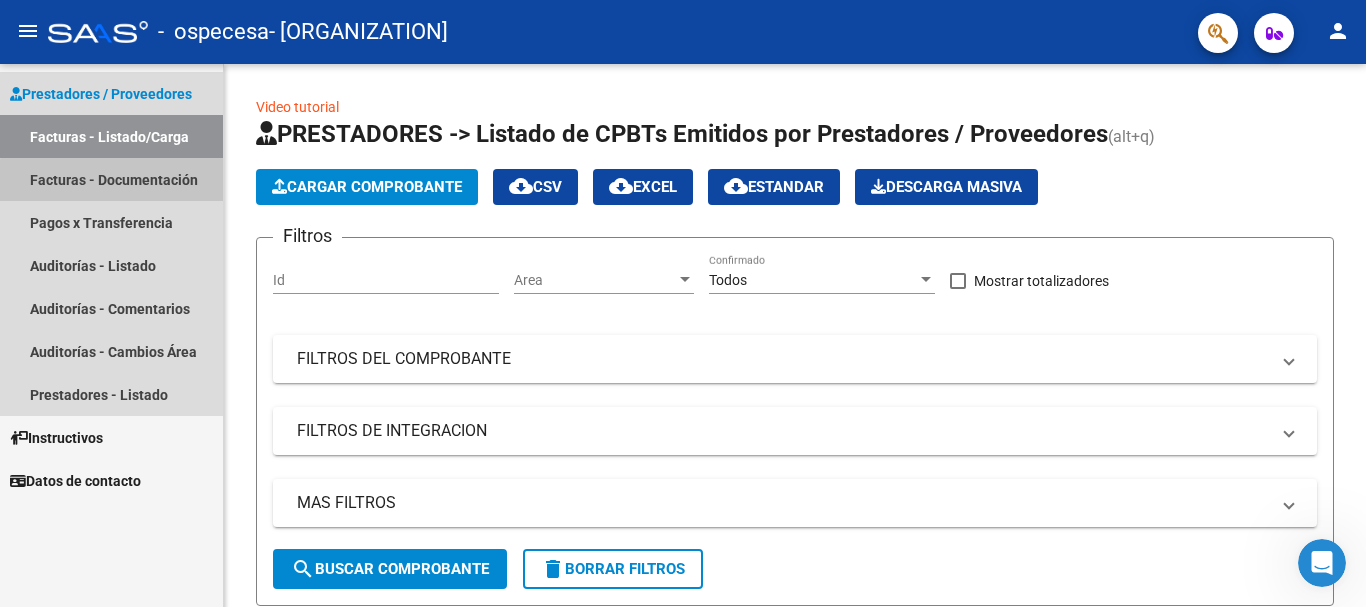click on "Facturas - Documentación" at bounding box center [111, 179] 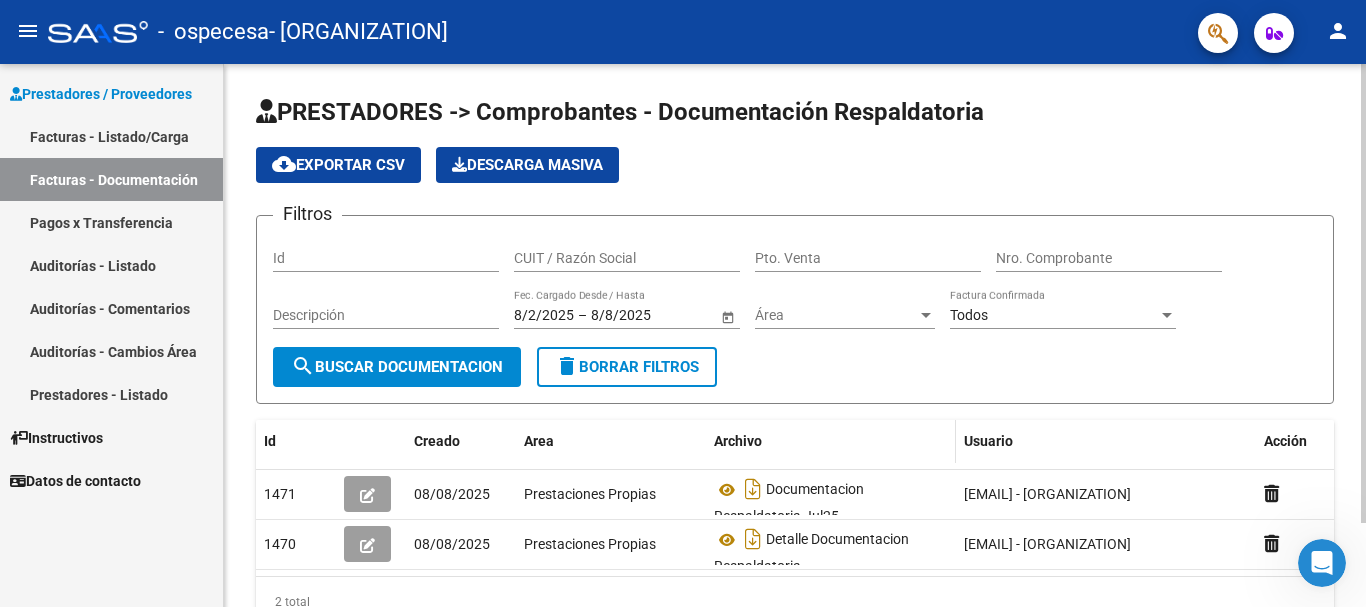 scroll, scrollTop: 100, scrollLeft: 0, axis: vertical 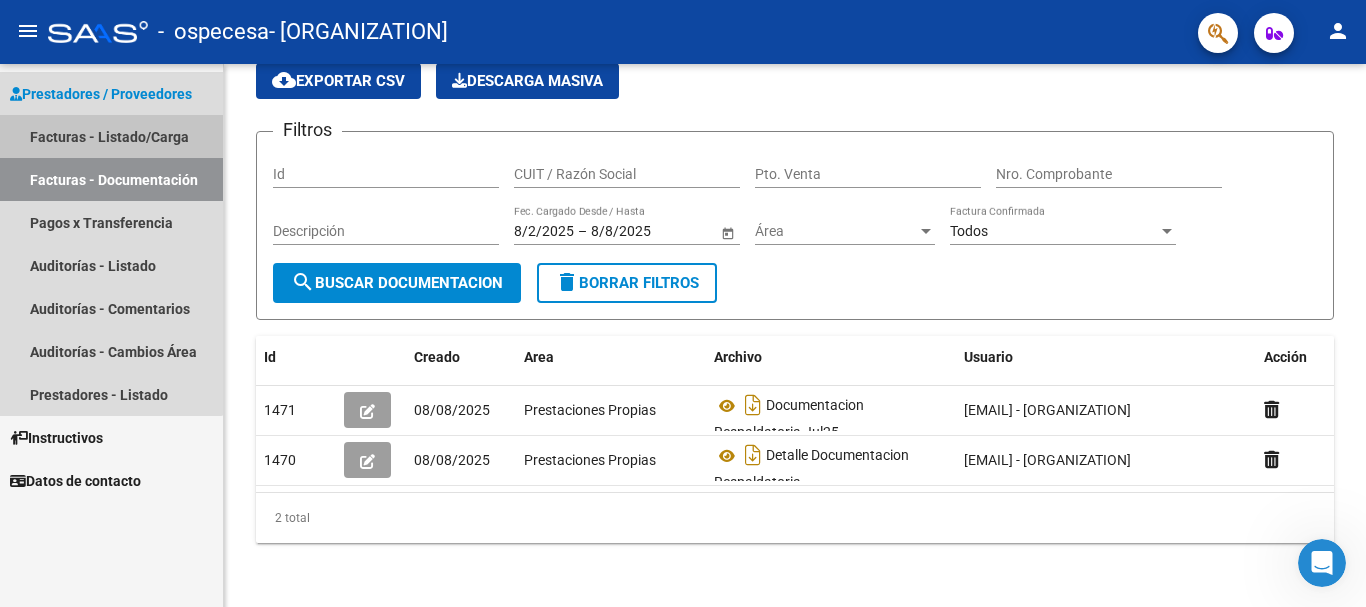 click on "Facturas - Listado/Carga" at bounding box center (111, 136) 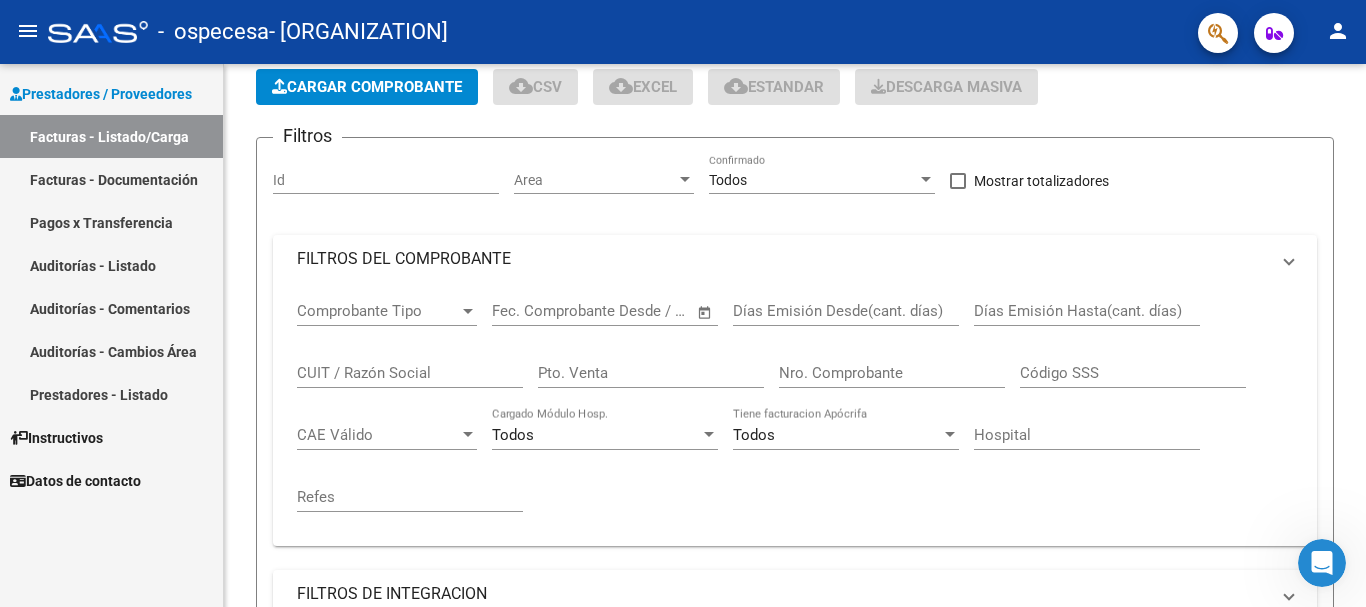 scroll, scrollTop: 0, scrollLeft: 0, axis: both 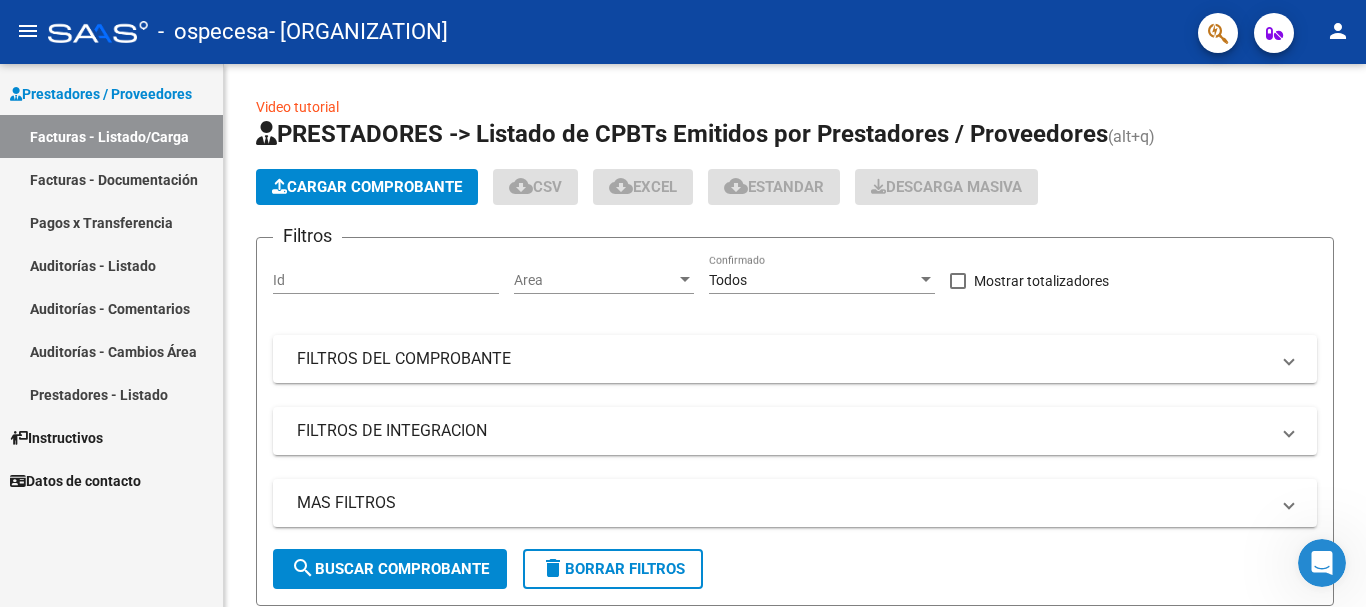click on "Prestadores / Proveedores" at bounding box center (101, 94) 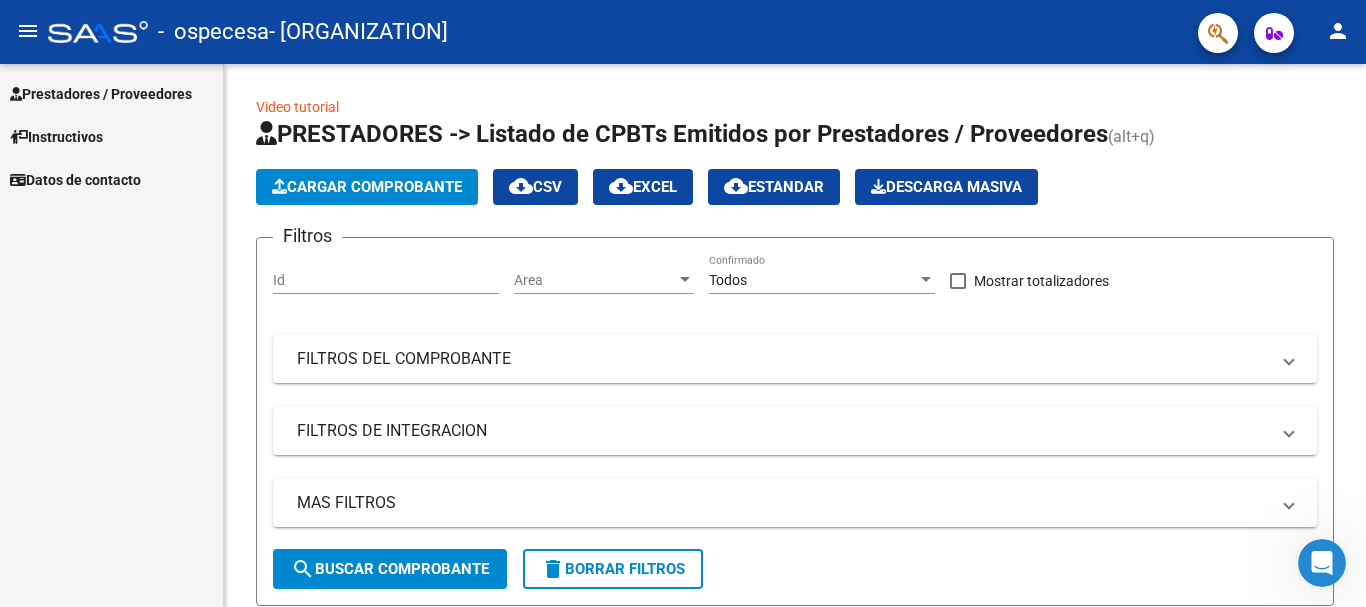 click on "Prestadores / Proveedores" at bounding box center [101, 94] 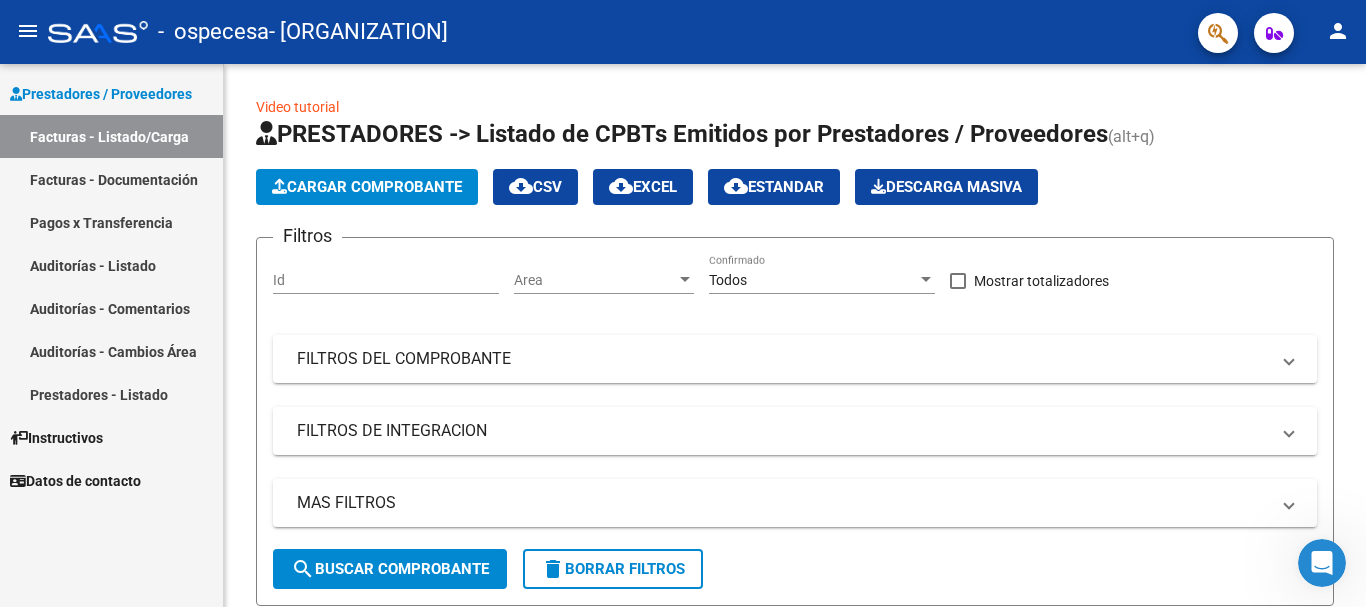 click on "Facturas - Documentación" at bounding box center [111, 179] 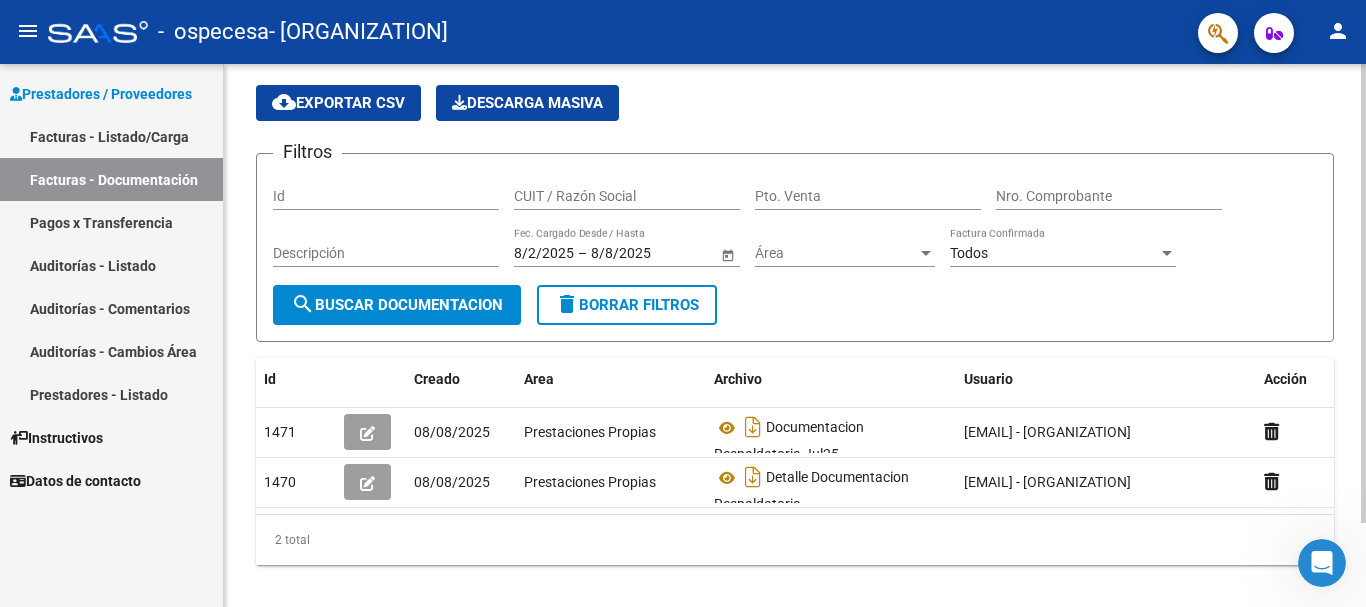 scroll, scrollTop: 100, scrollLeft: 0, axis: vertical 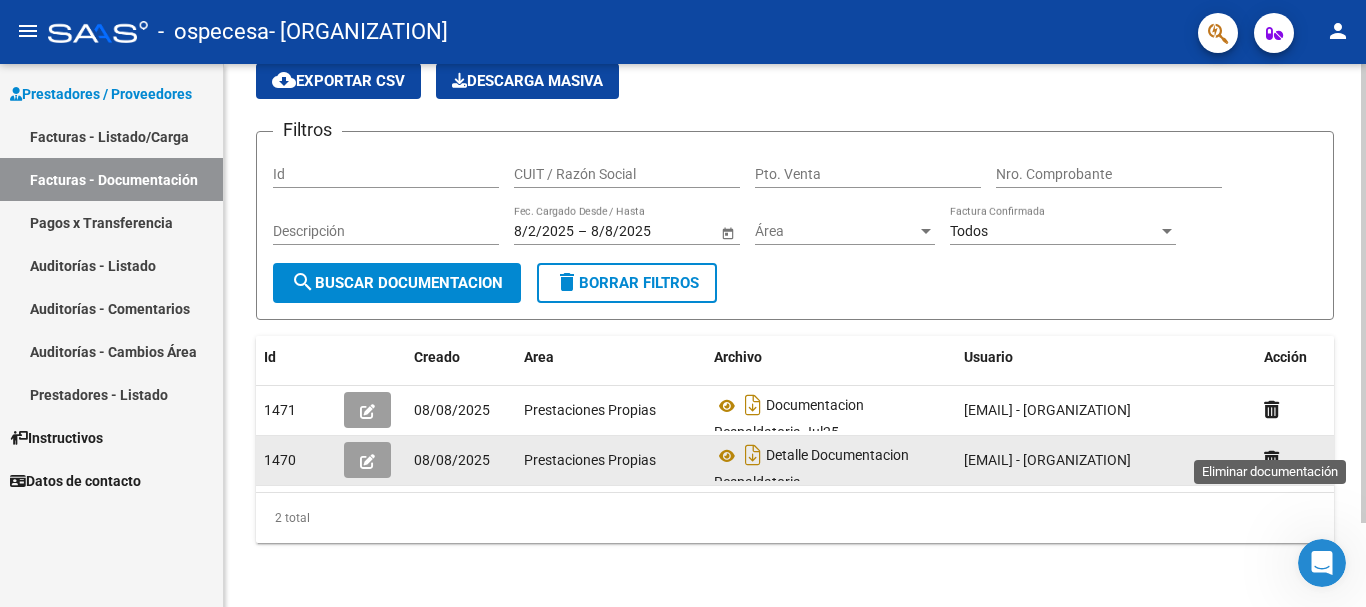 click 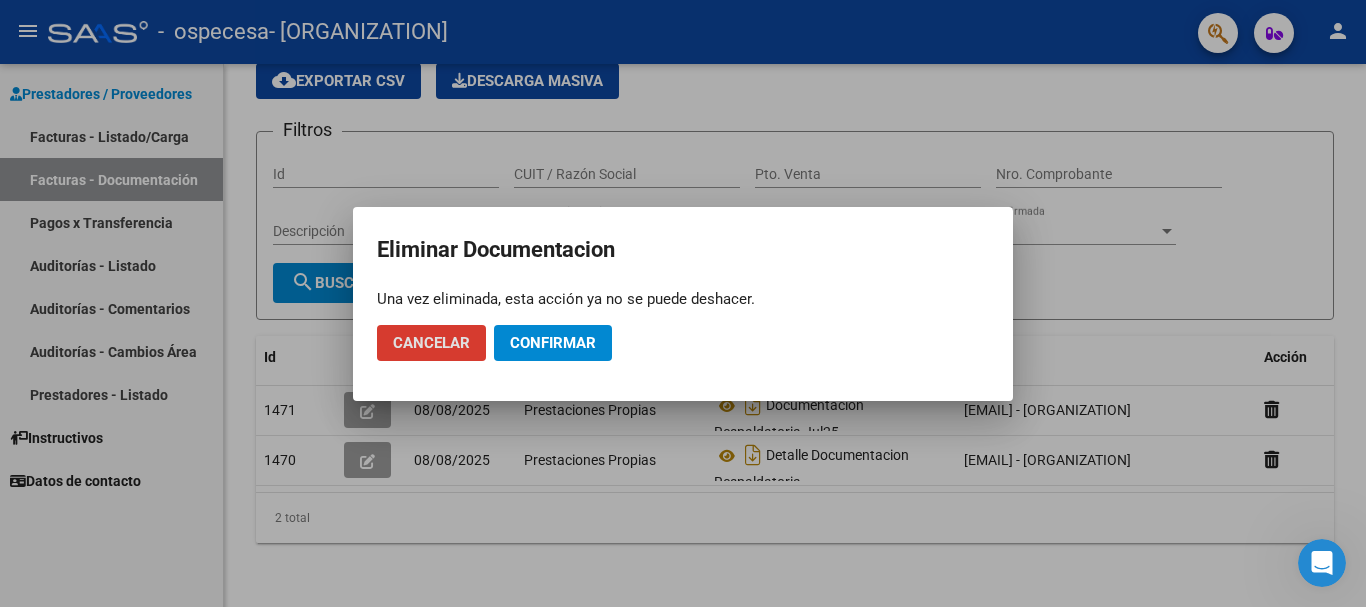 click on "Cancelar" 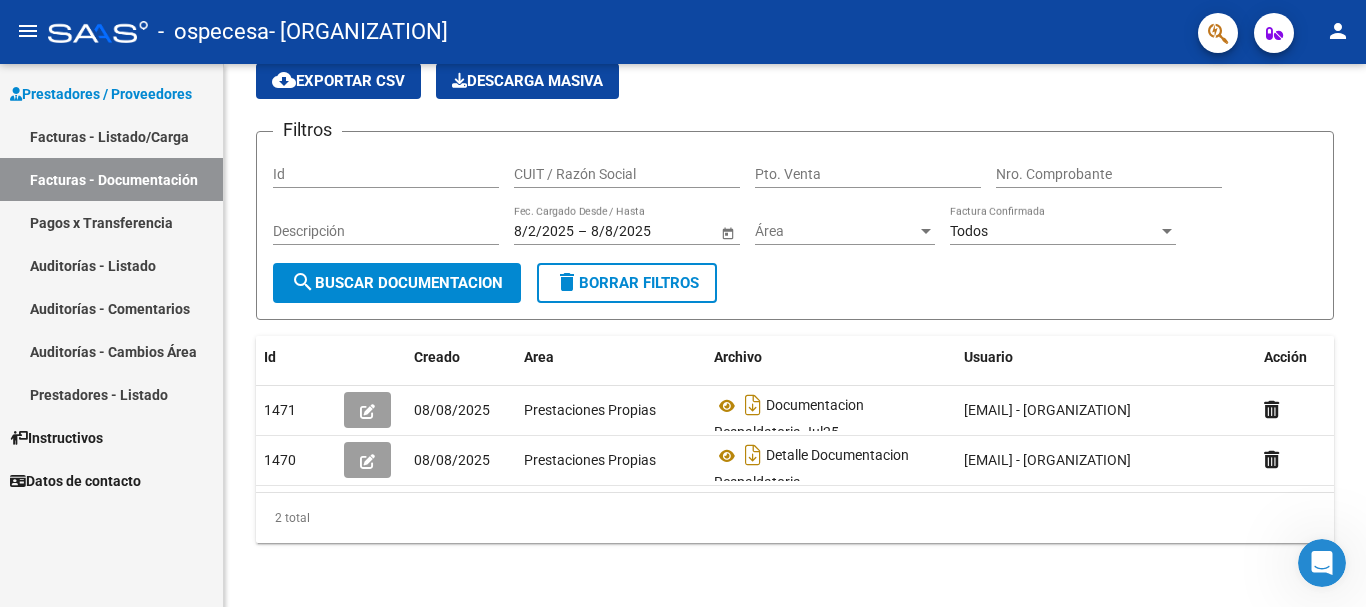 click on "Facturas - Listado/Carga" at bounding box center (111, 136) 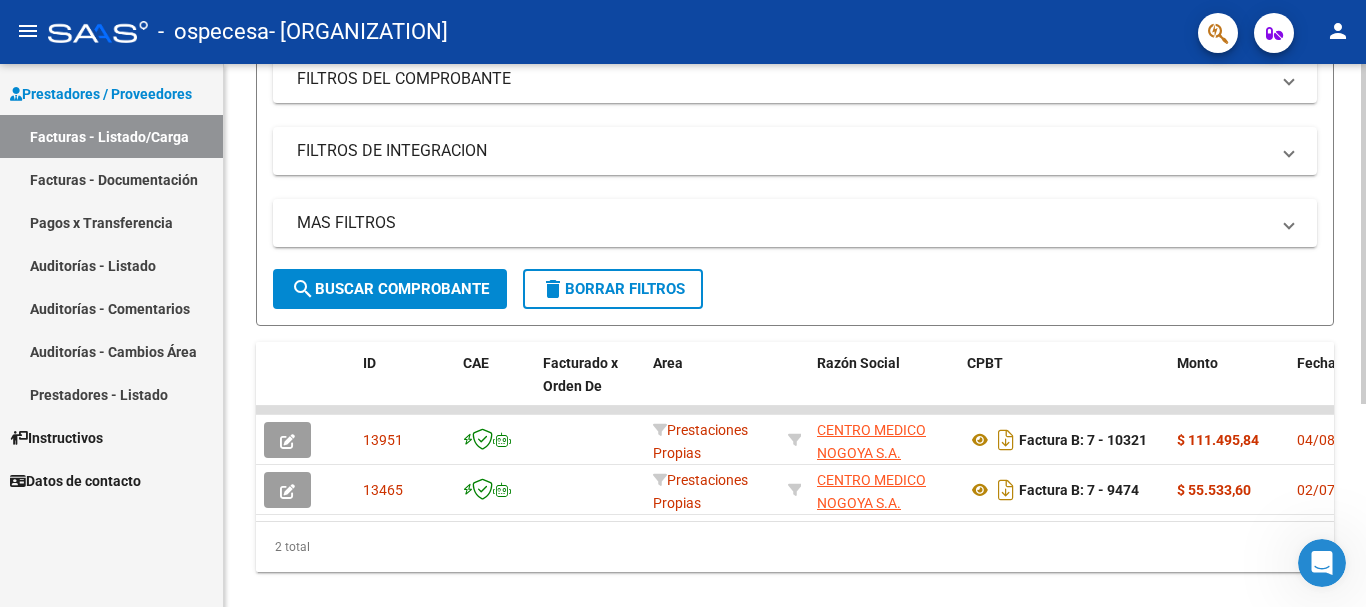 scroll, scrollTop: 325, scrollLeft: 0, axis: vertical 